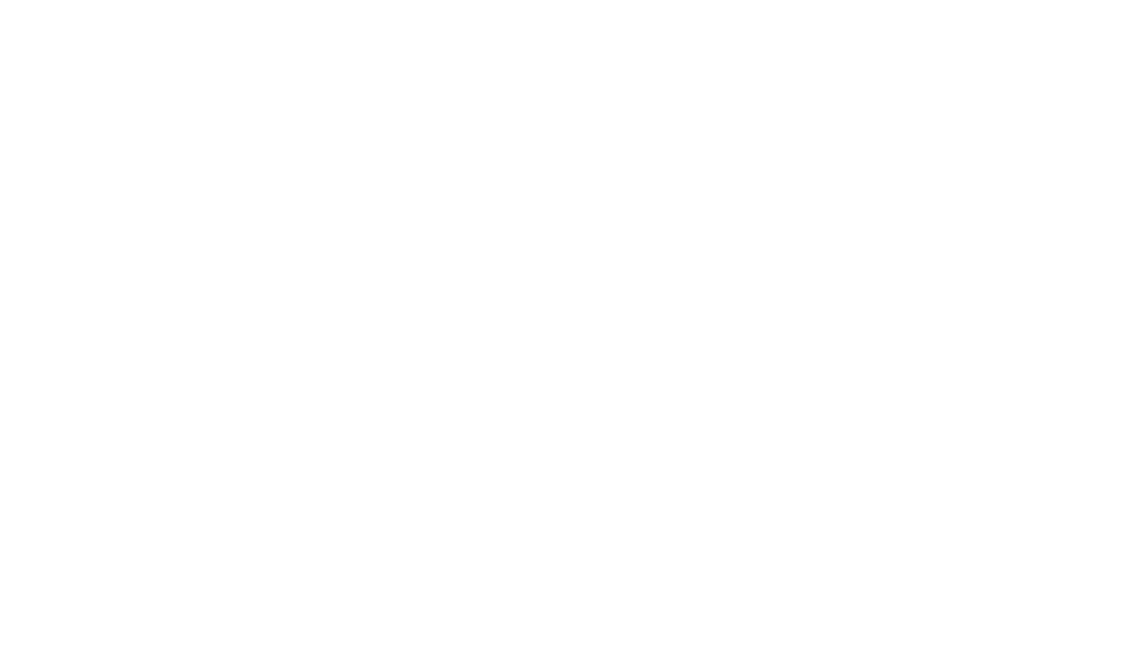 scroll, scrollTop: 0, scrollLeft: 0, axis: both 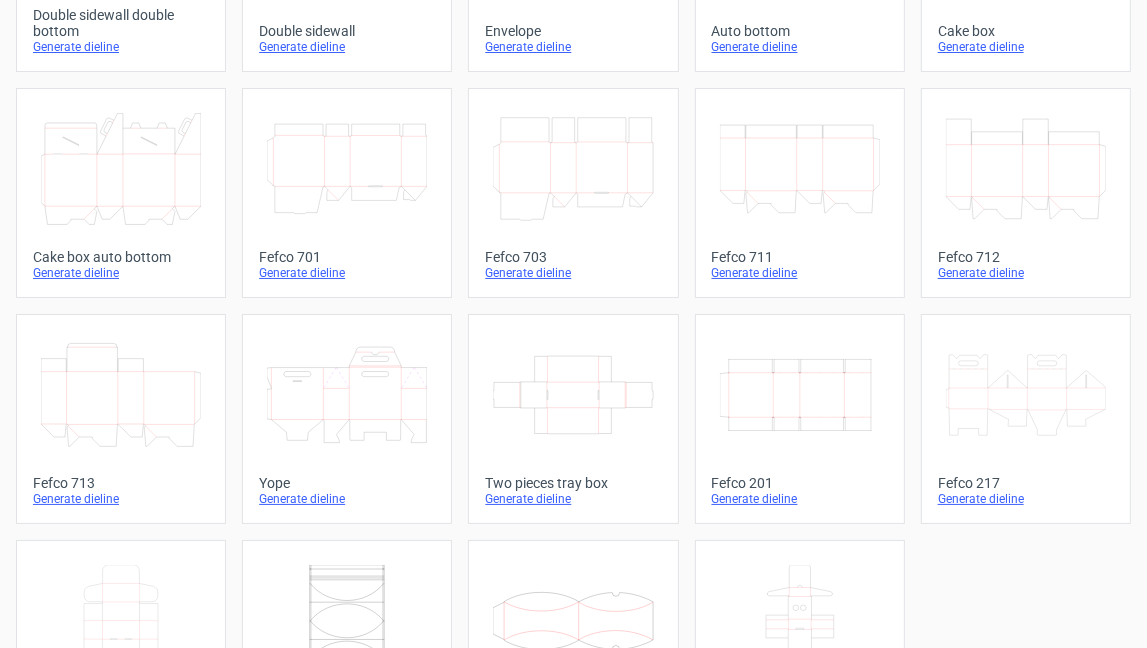 click on "Generate dieline" at bounding box center [347, 499] 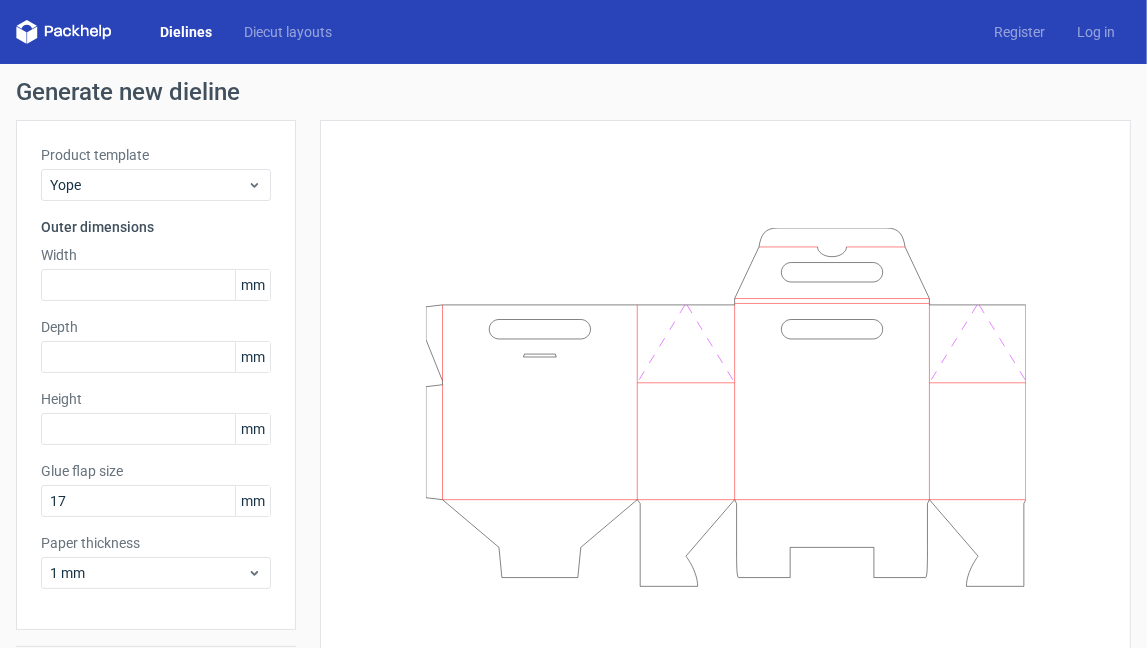 scroll, scrollTop: 0, scrollLeft: 0, axis: both 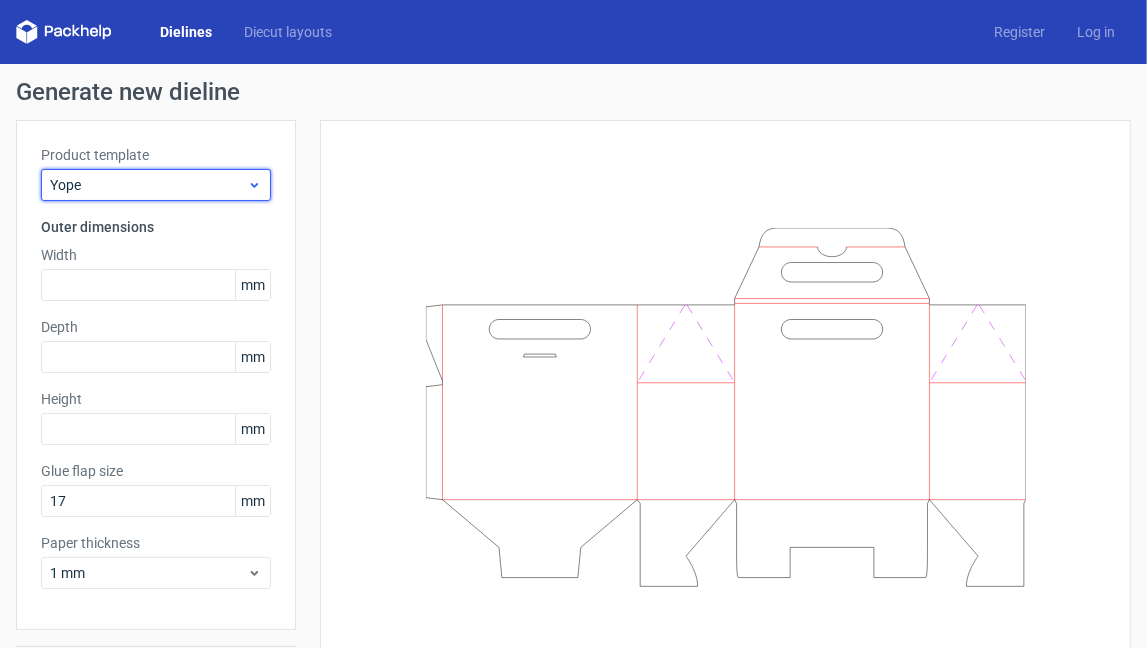 click 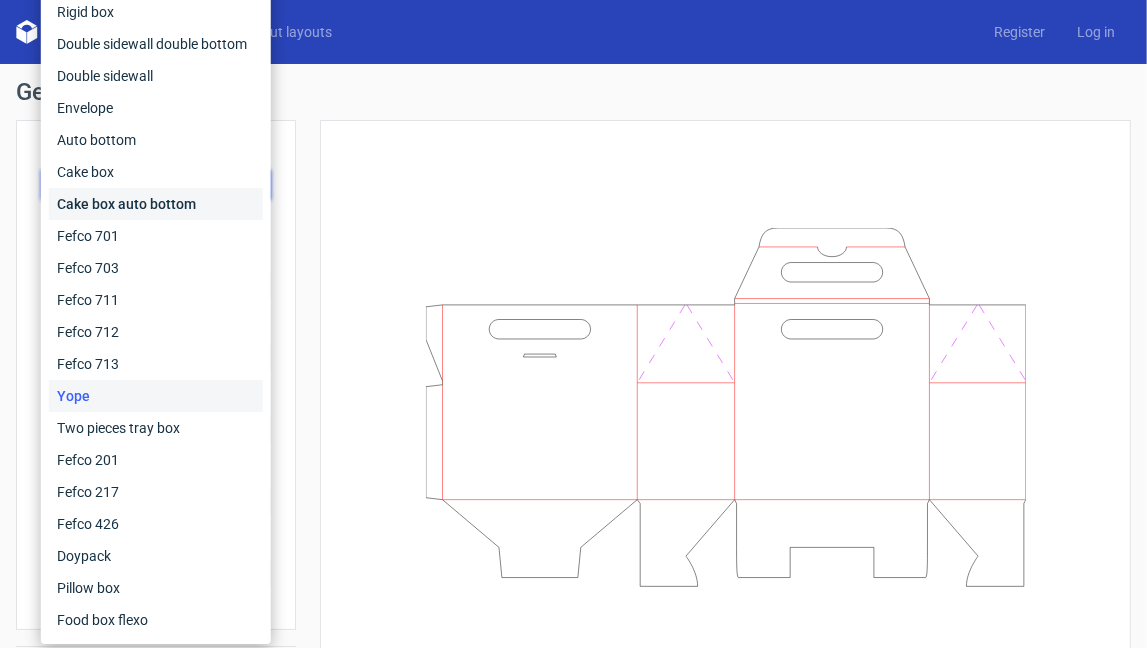 click on "Cake box auto bottom" at bounding box center (156, 204) 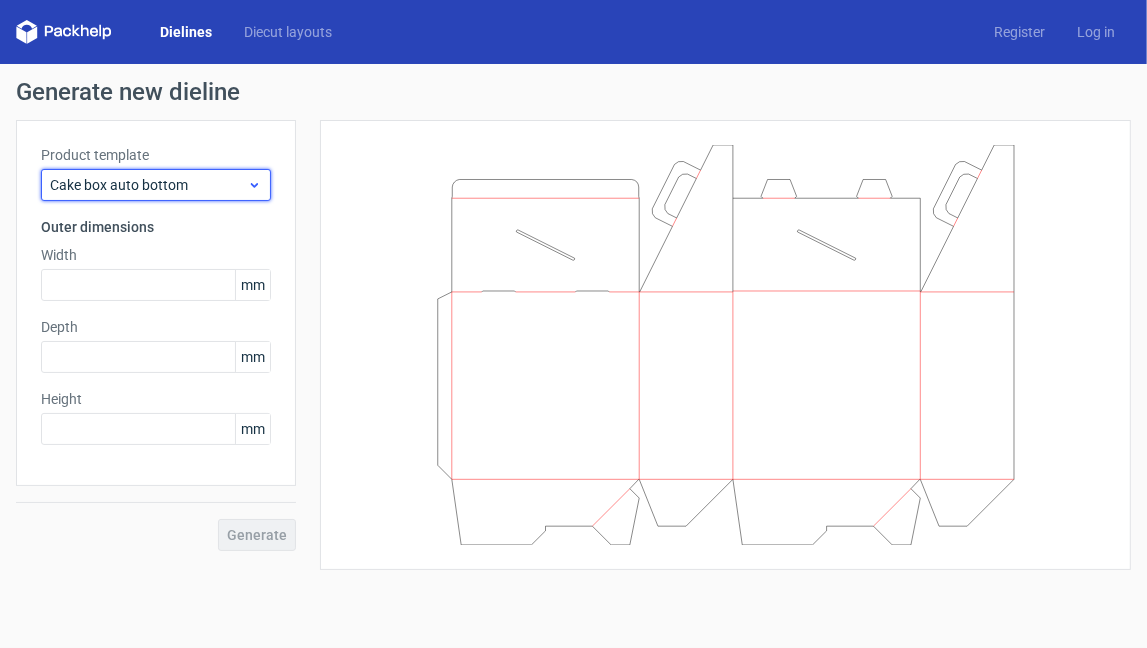 click on "Cake box auto bottom" at bounding box center [148, 185] 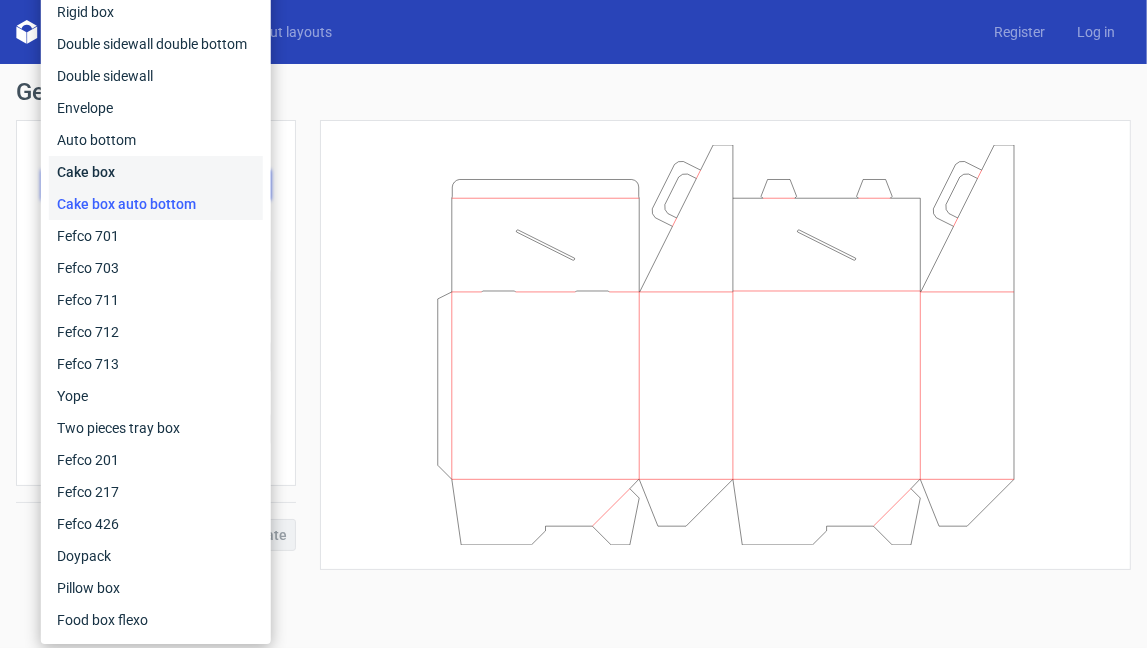 click on "Cake box" at bounding box center [156, 172] 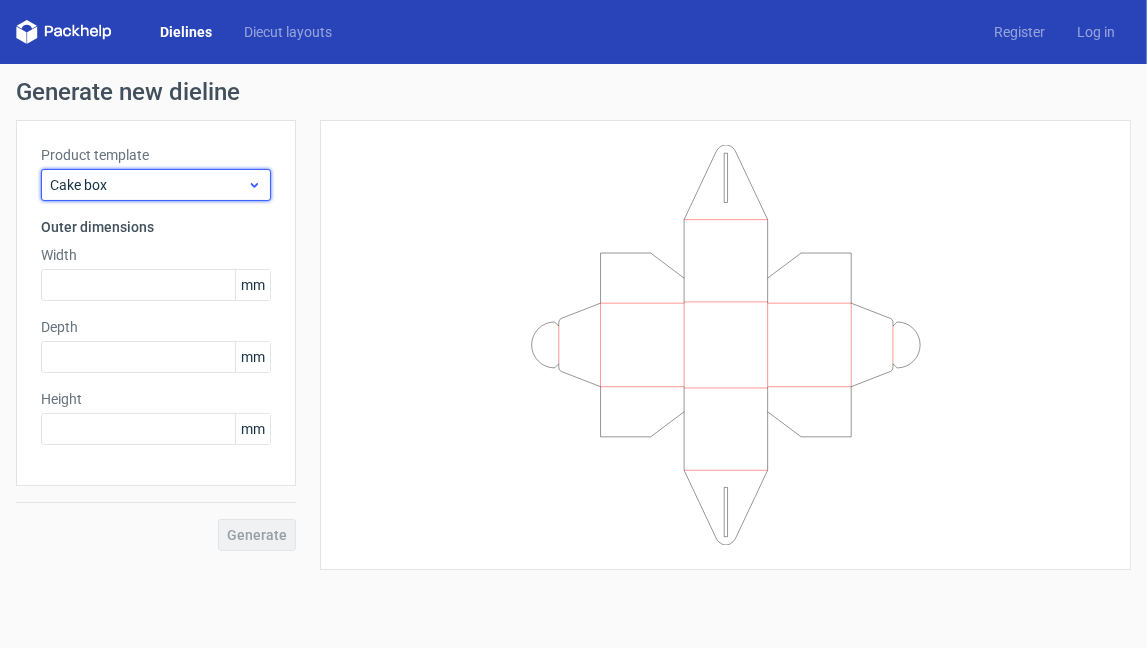 click 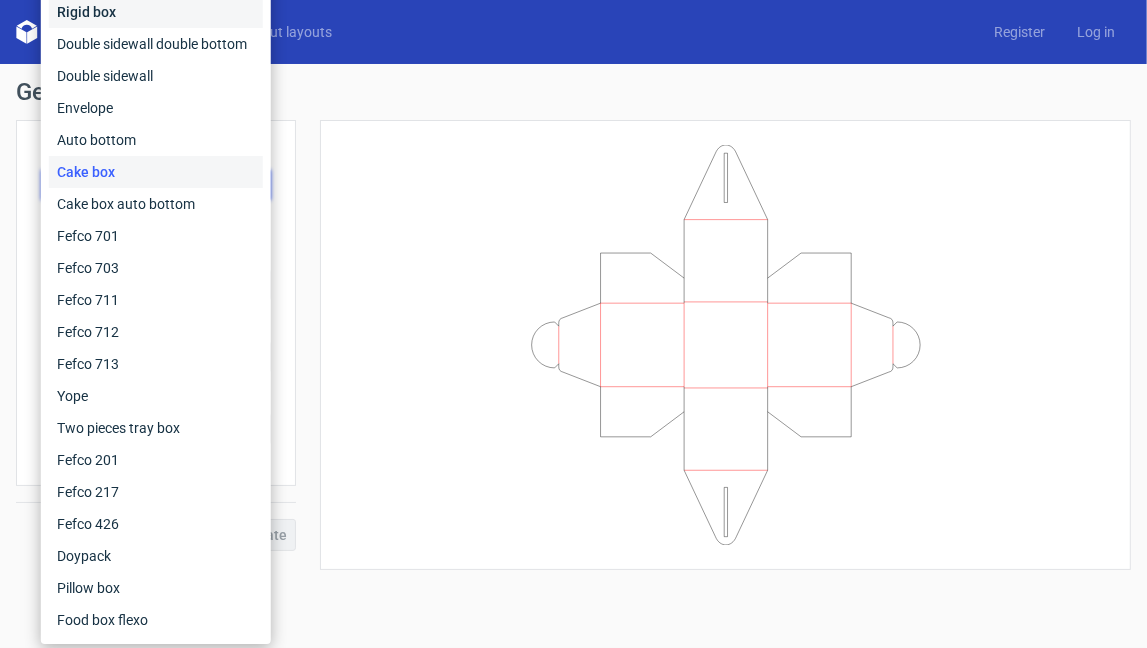 click on "Rigid box" at bounding box center (156, 12) 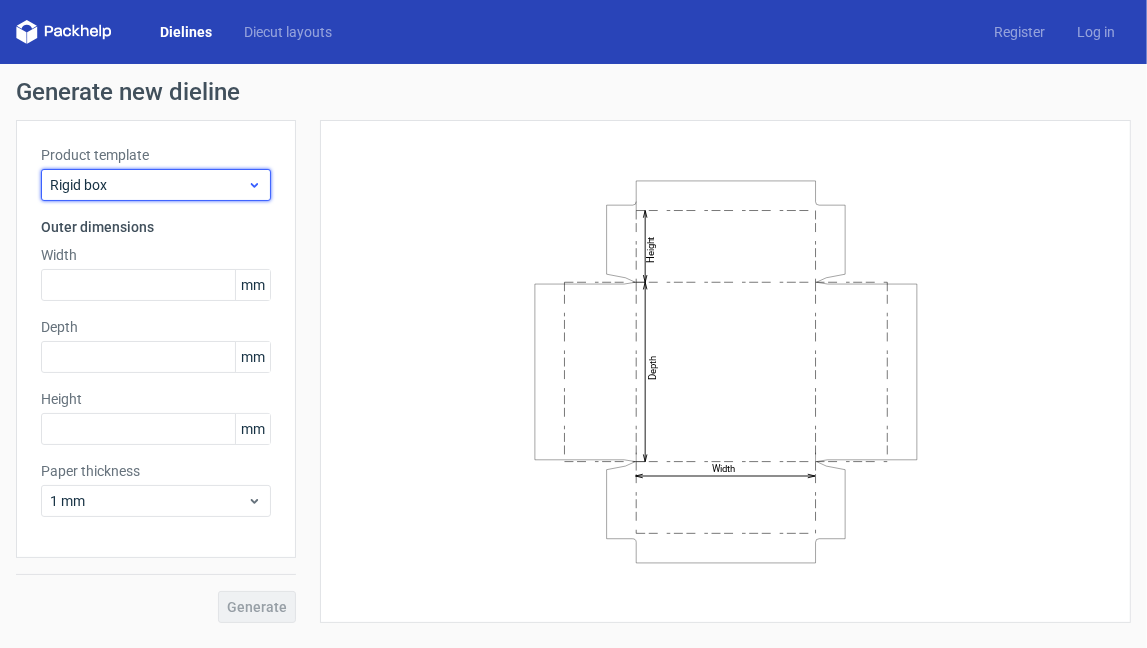 click 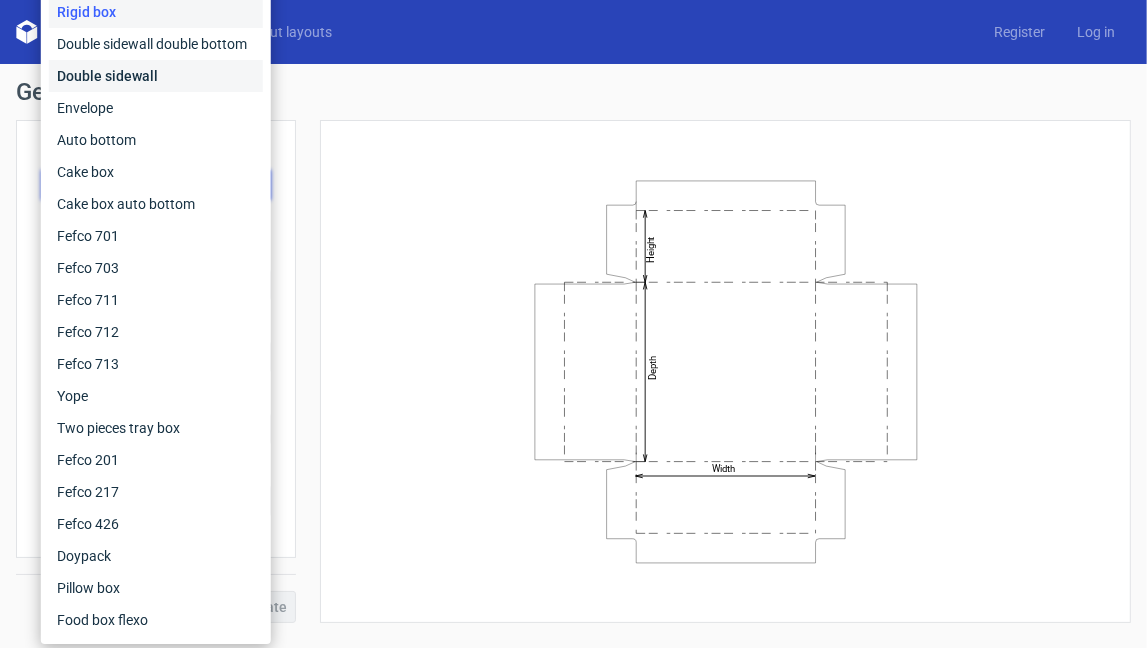 click on "Double sidewall" at bounding box center (156, 76) 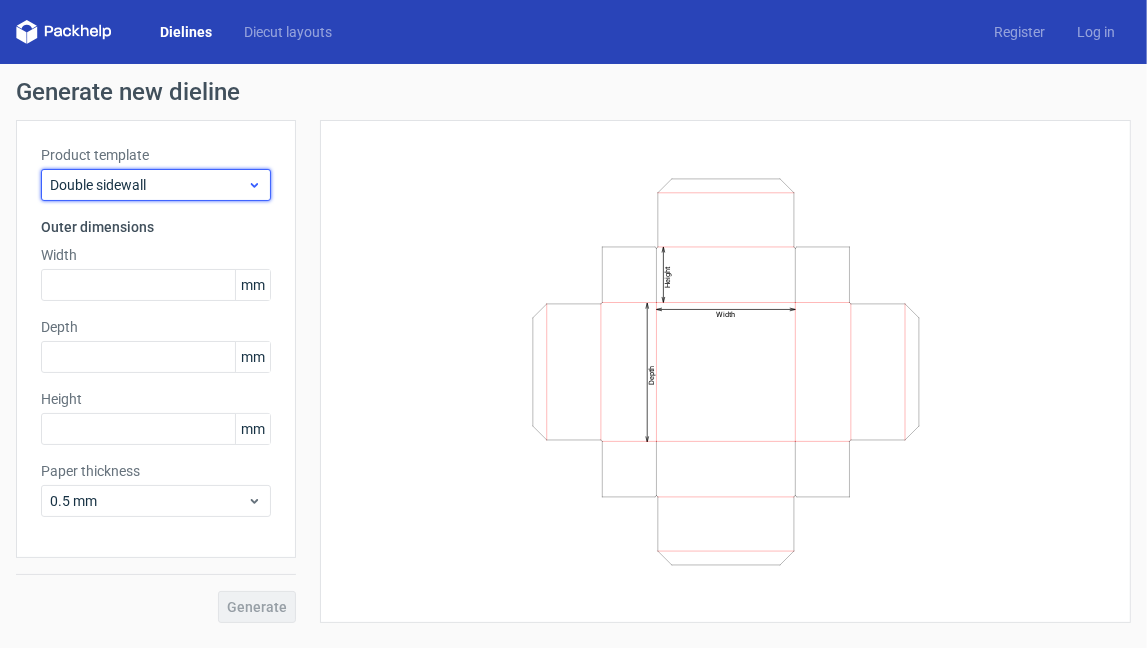 click 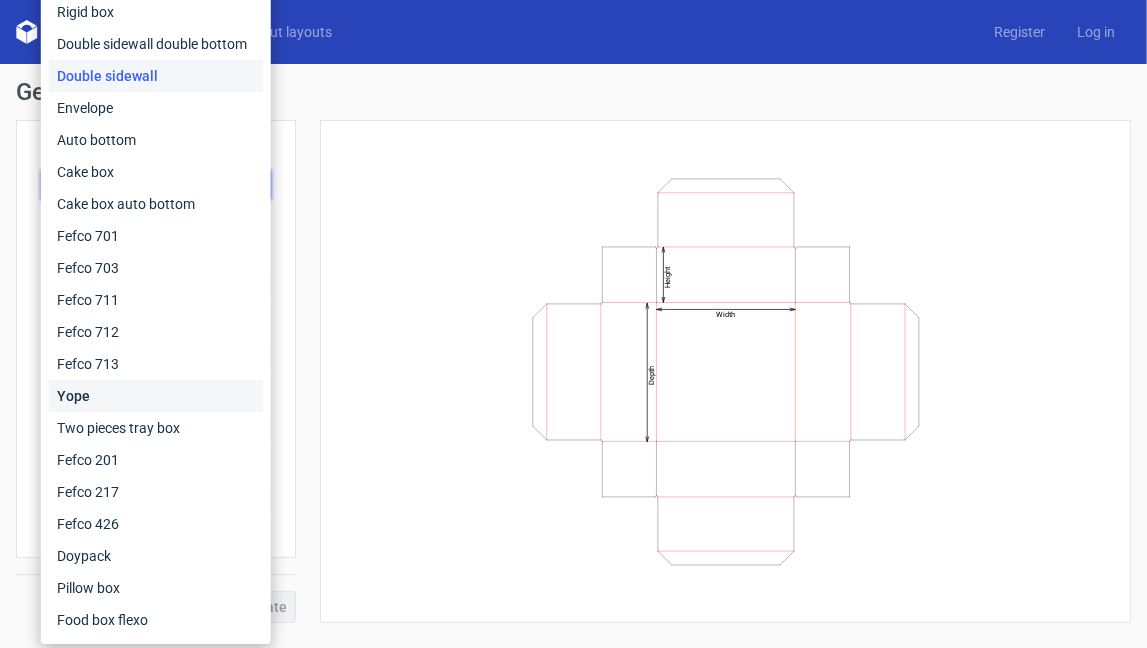click on "Yope" at bounding box center (156, 396) 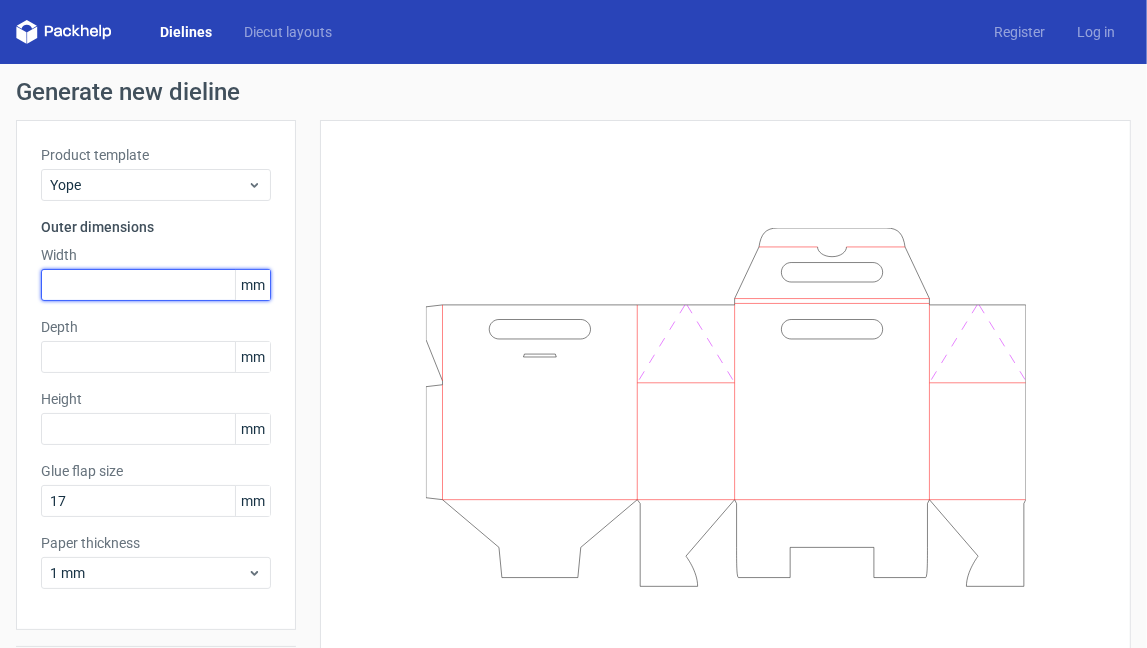 click at bounding box center (156, 285) 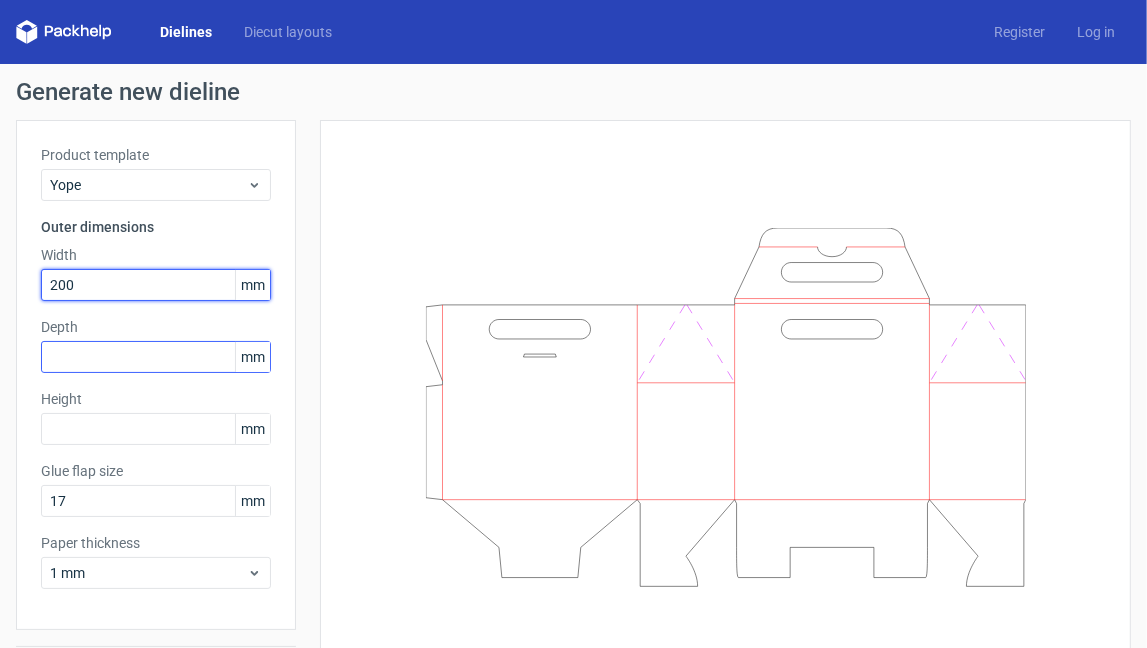 type on "200" 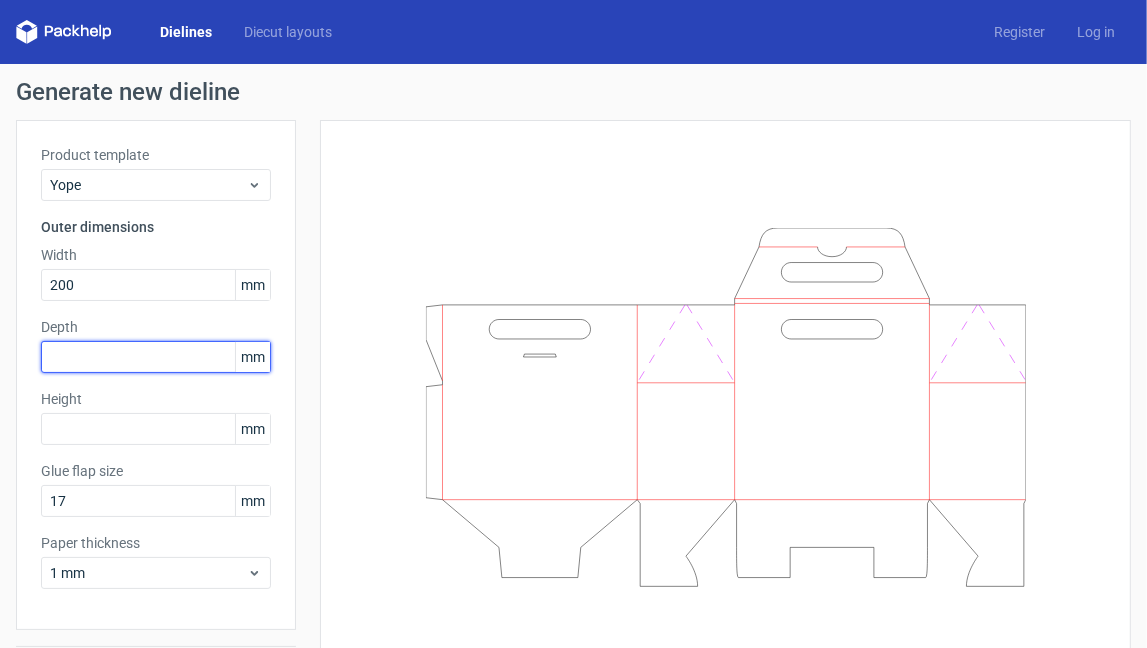 click at bounding box center [156, 357] 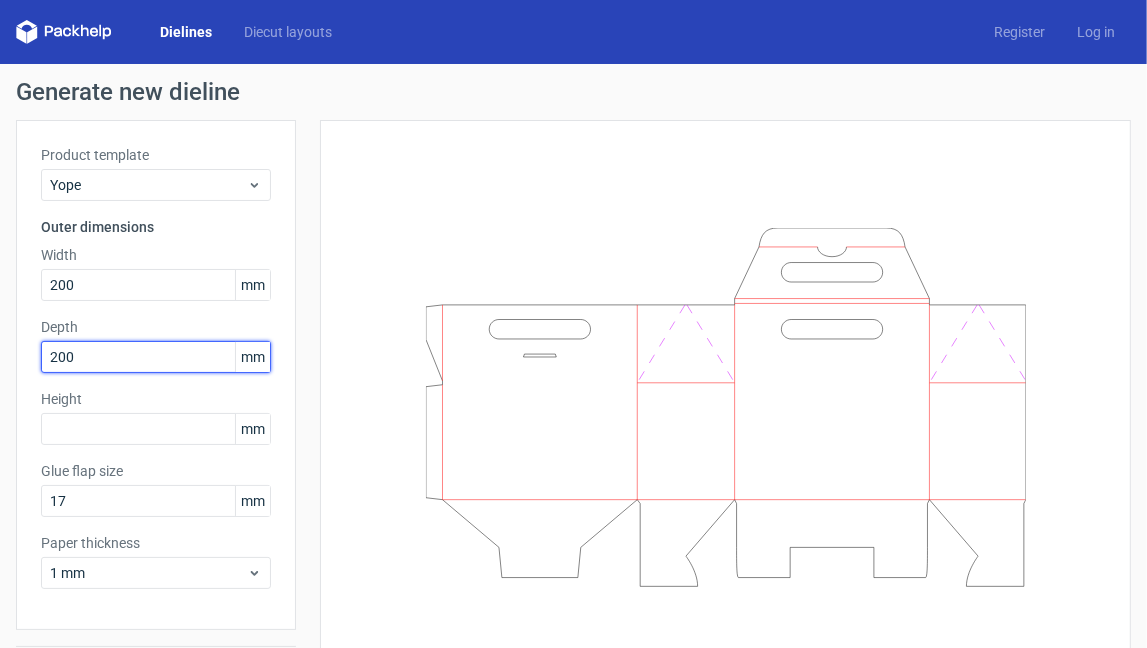 drag, startPoint x: 74, startPoint y: 355, endPoint x: 38, endPoint y: 347, distance: 36.878178 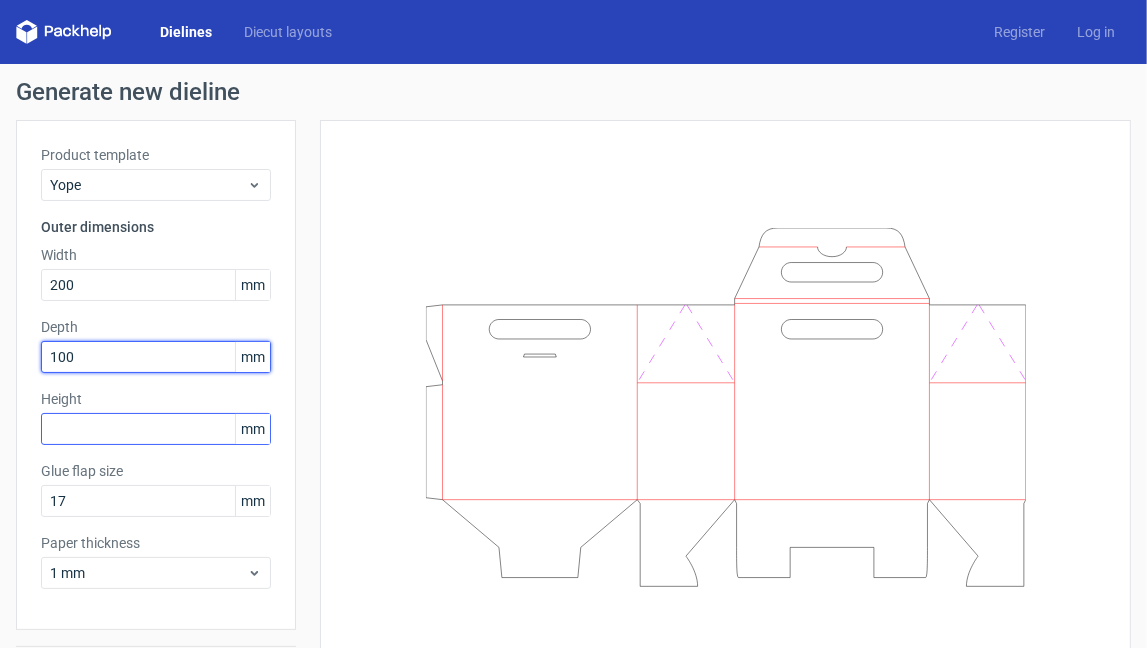 type on "100" 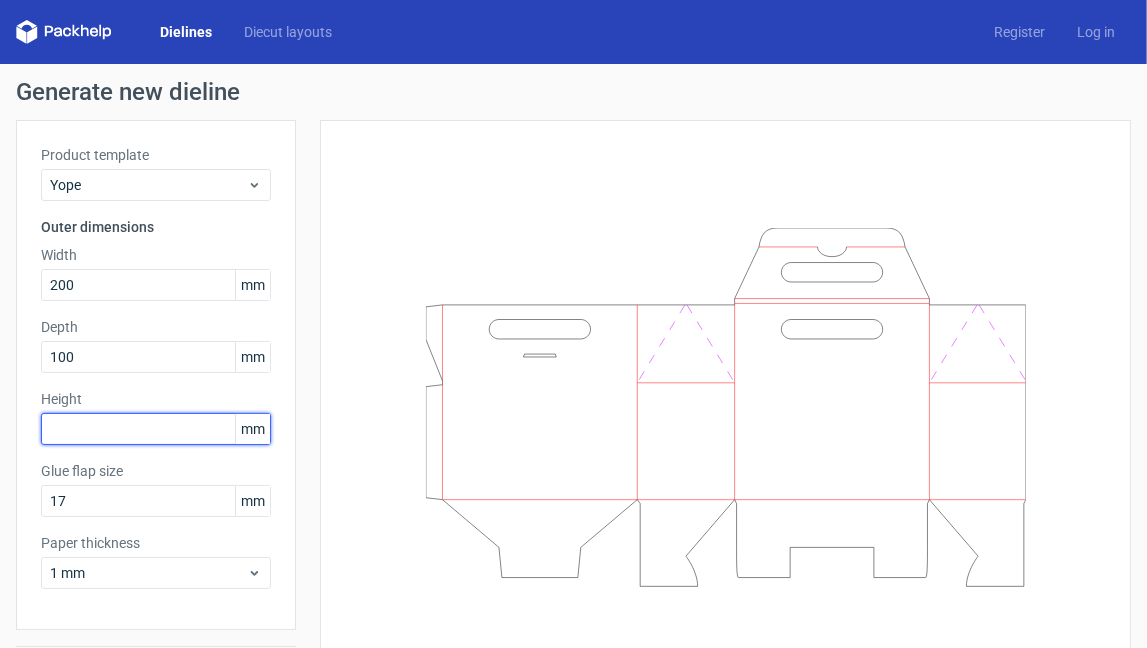 click at bounding box center (156, 429) 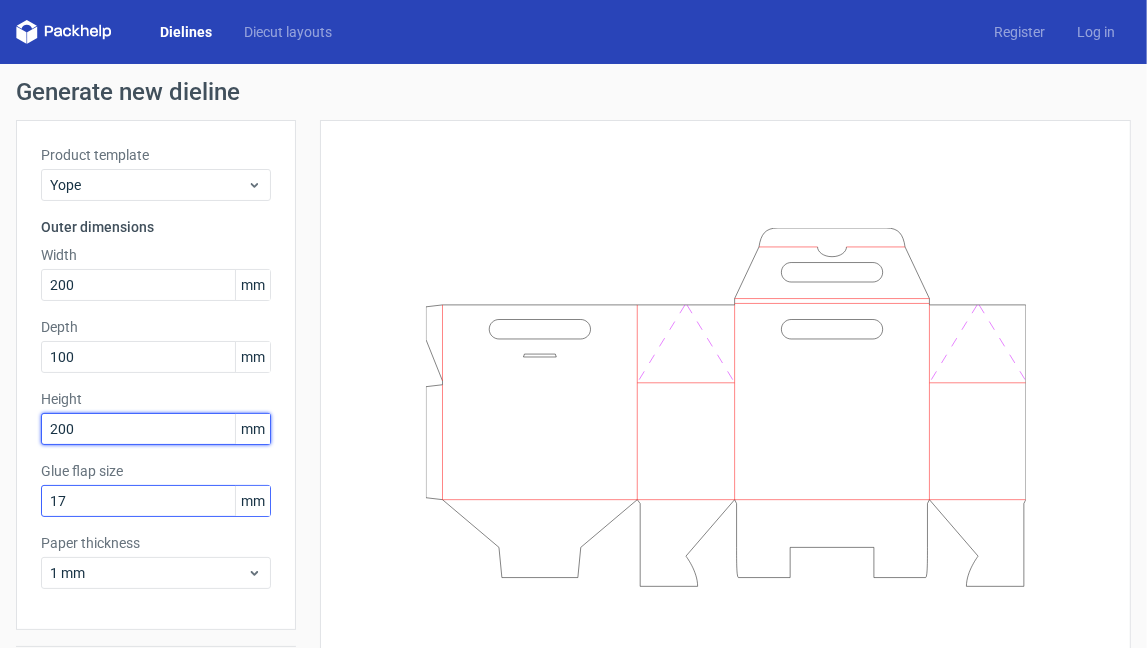 type on "200" 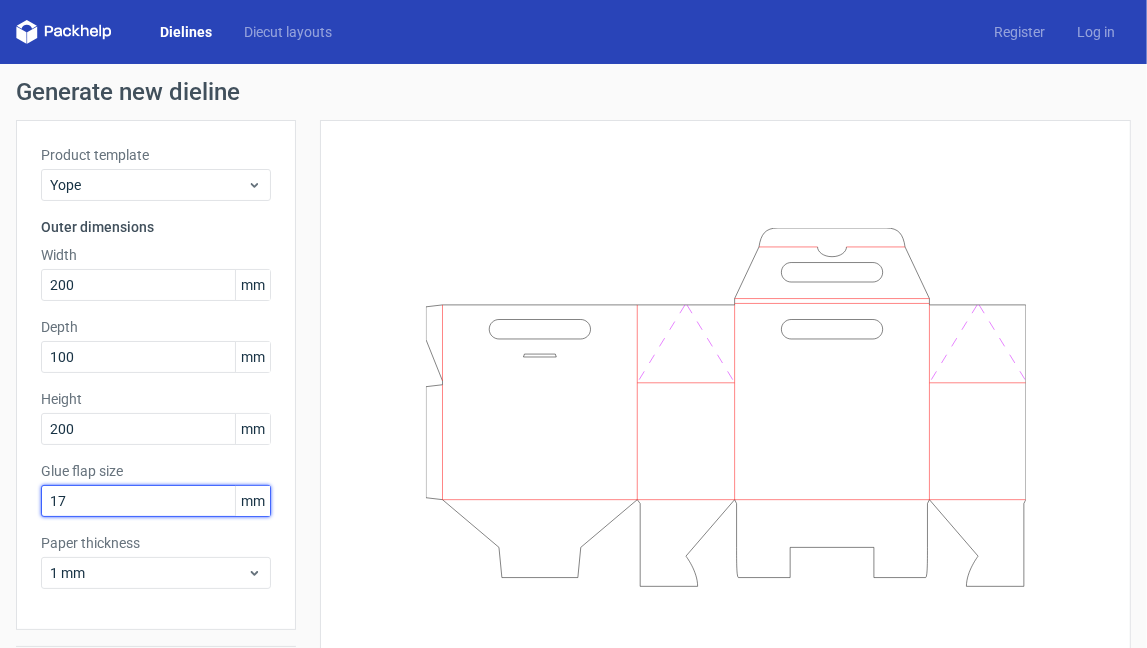 drag, startPoint x: 82, startPoint y: 499, endPoint x: 9, endPoint y: 493, distance: 73.24616 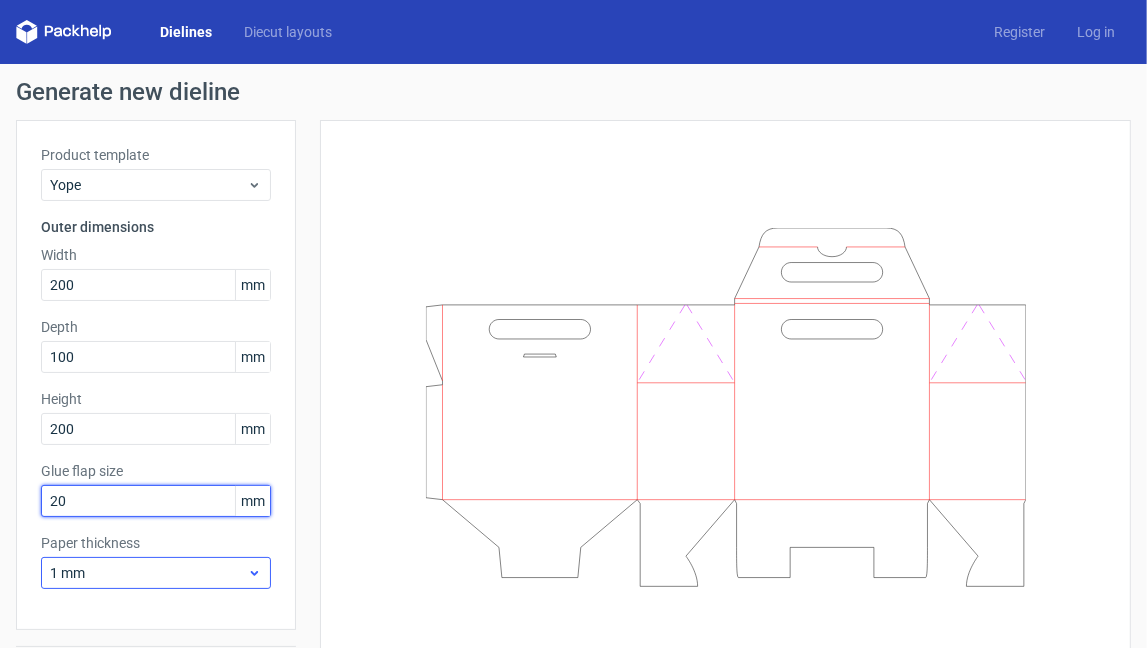 type on "20" 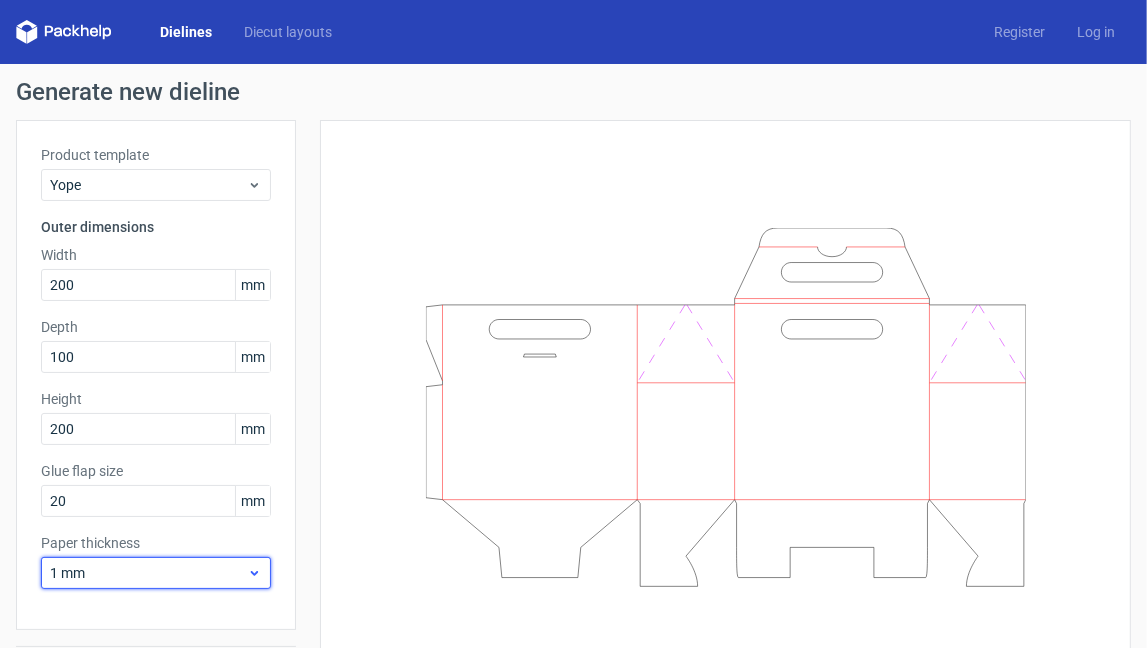 click 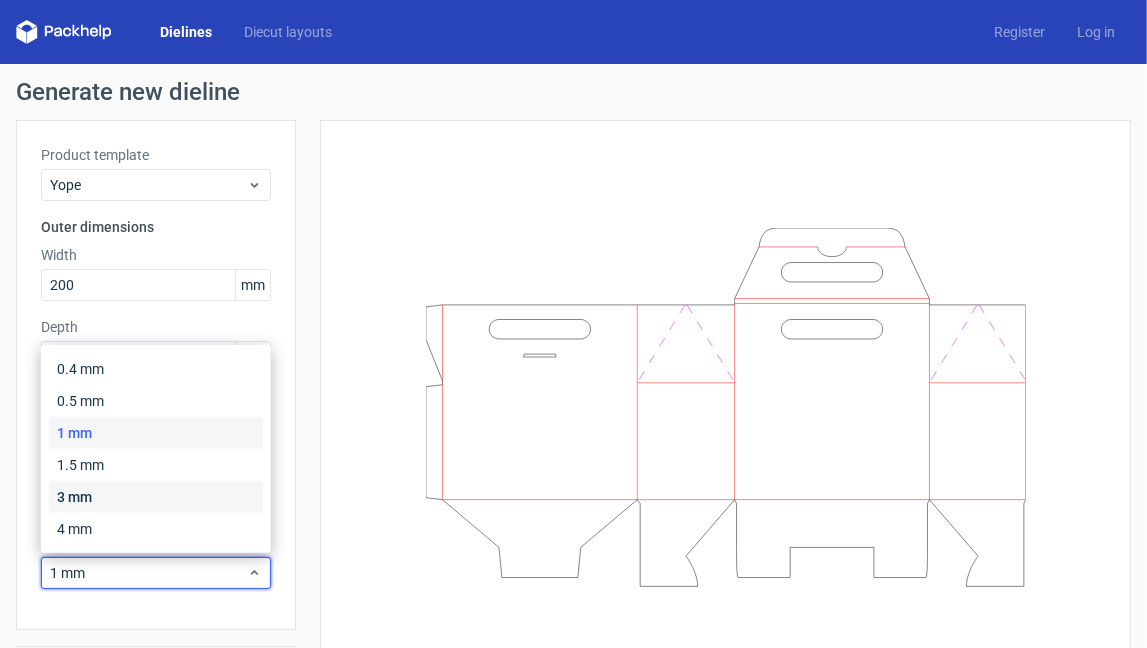 click on "3 mm" at bounding box center [156, 497] 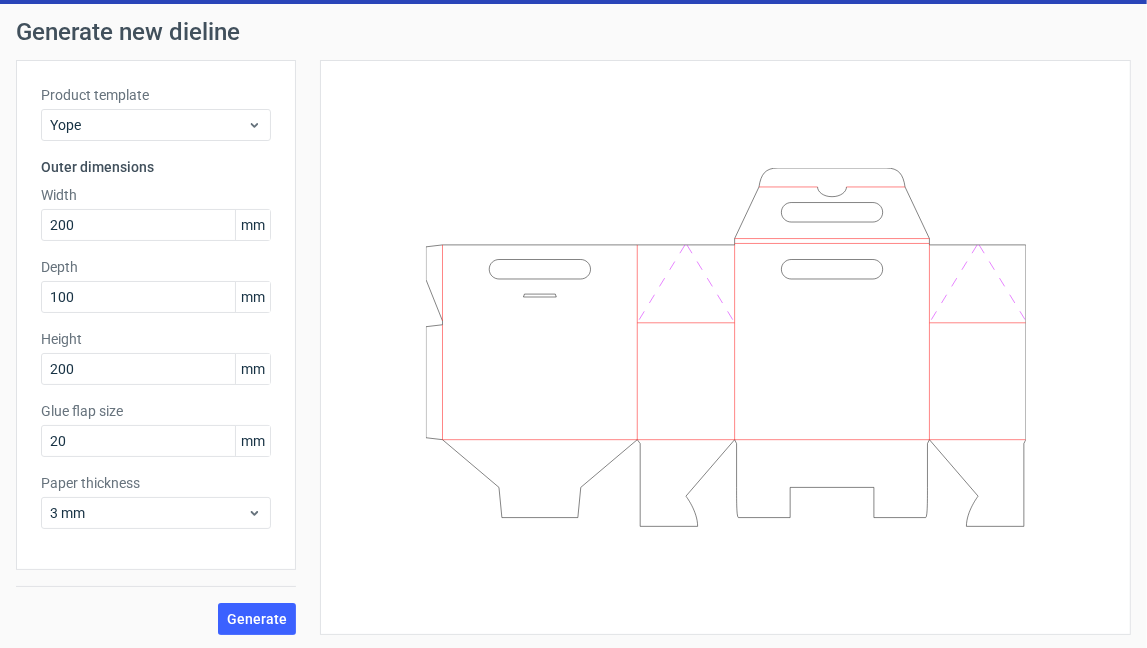 scroll, scrollTop: 62, scrollLeft: 0, axis: vertical 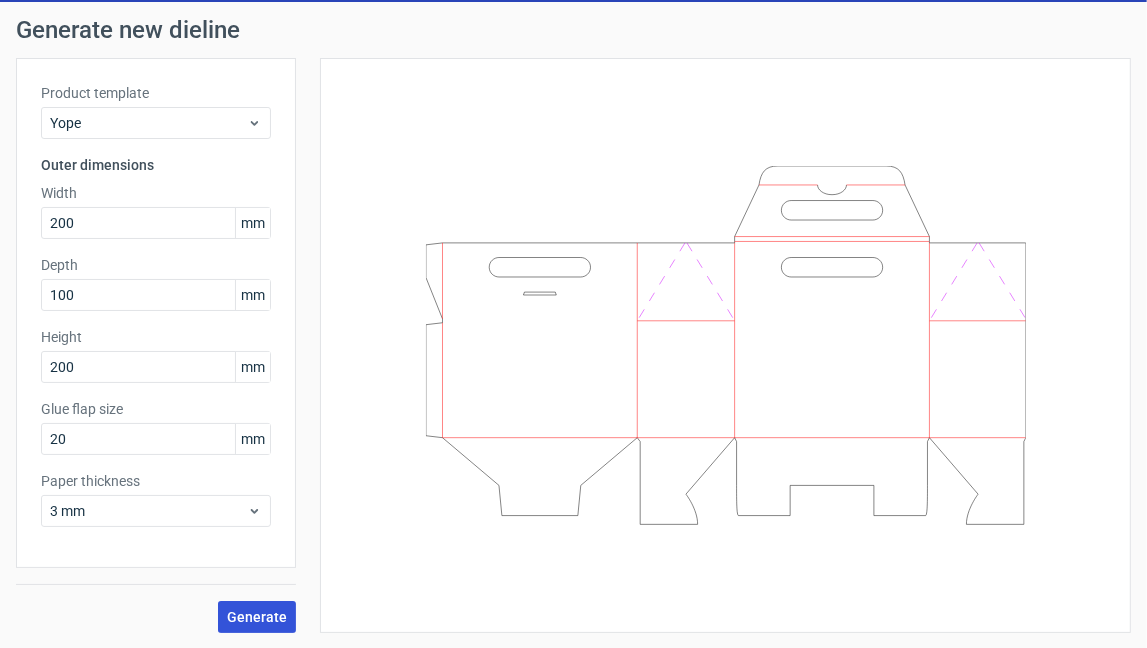 click on "Generate" at bounding box center [257, 617] 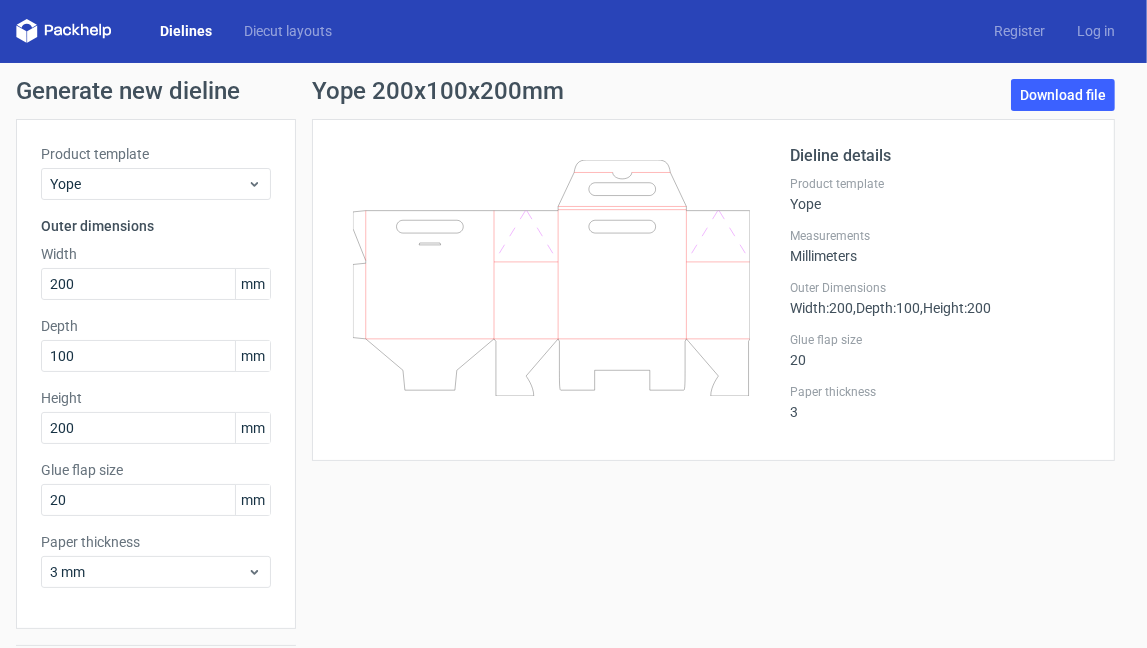 scroll, scrollTop: 0, scrollLeft: 0, axis: both 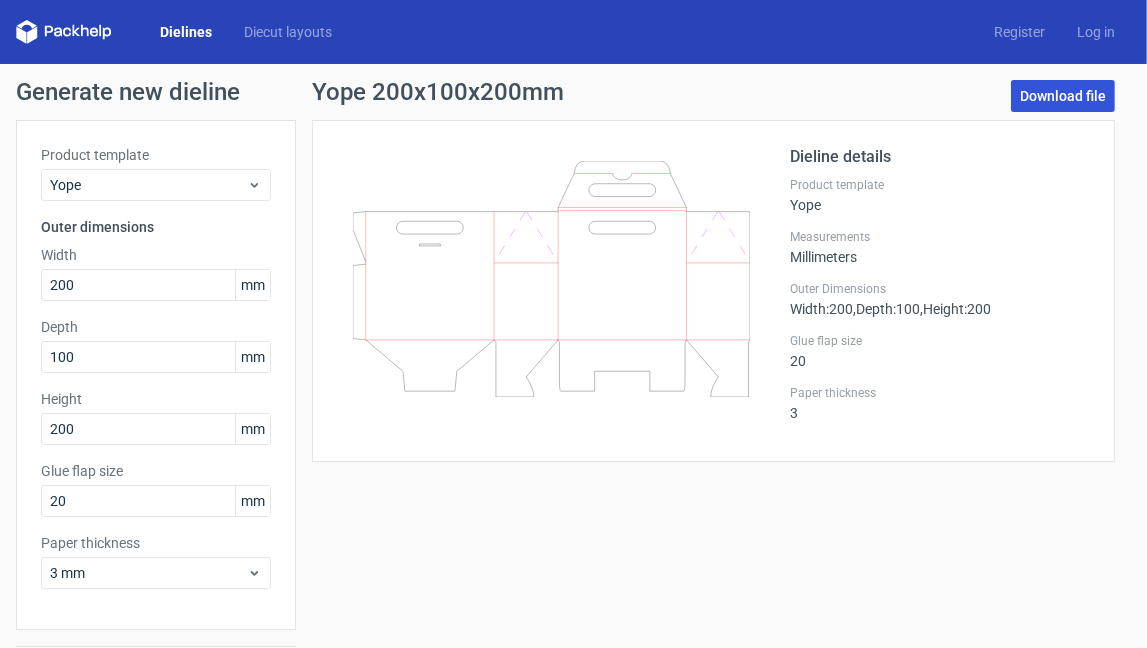 click on "Download file" at bounding box center [1063, 96] 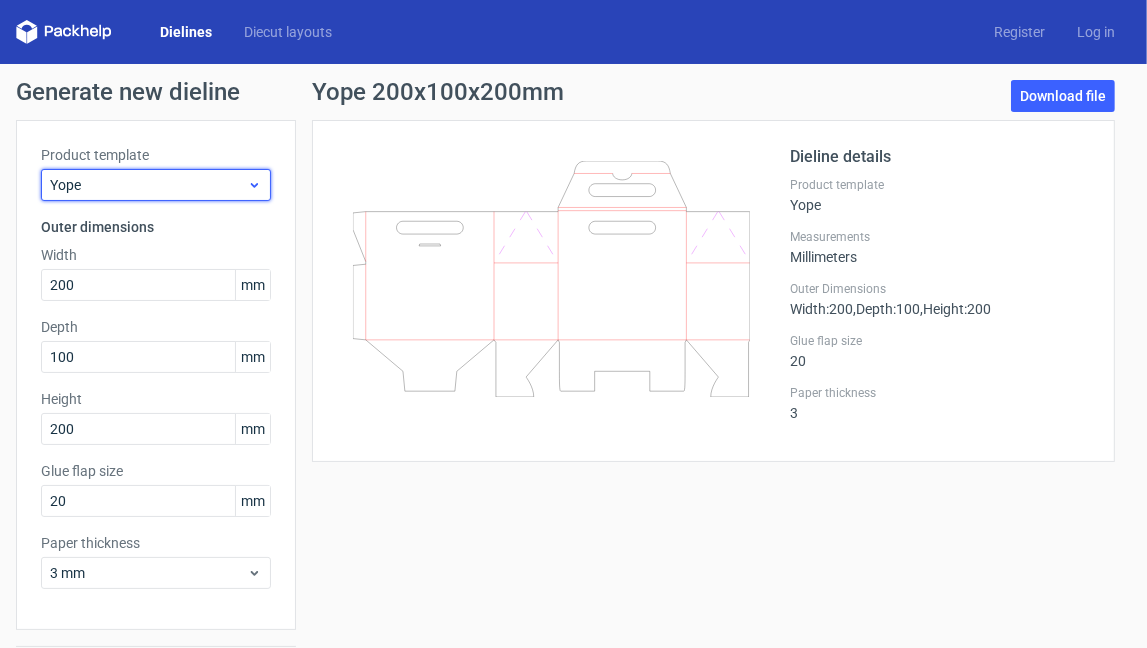 click 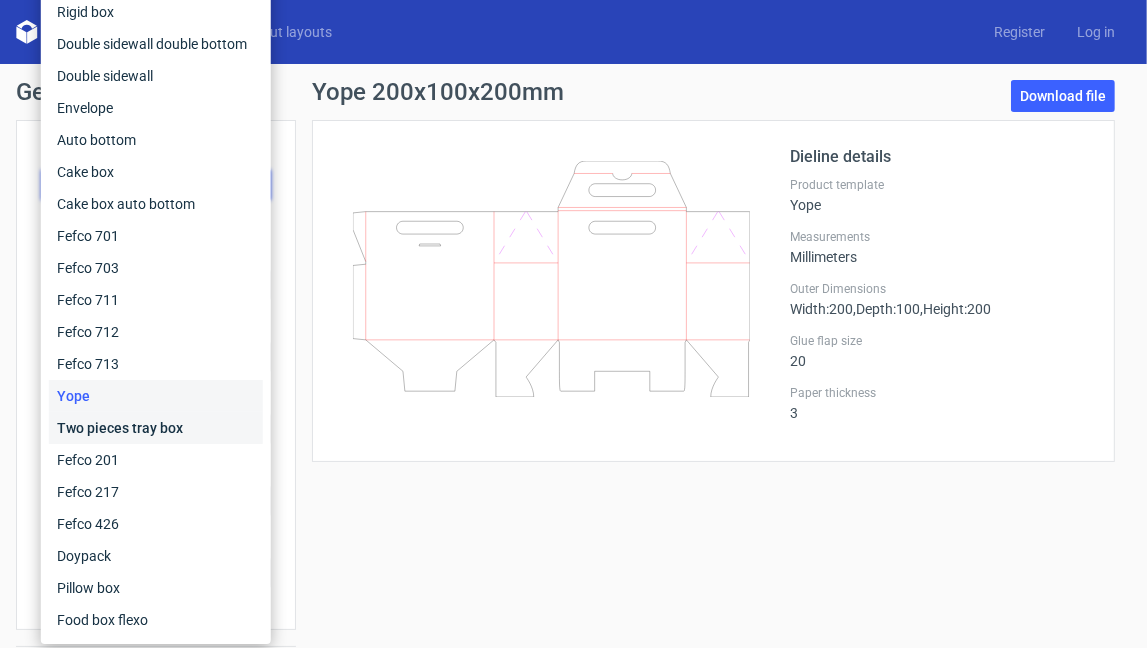 click on "Two pieces tray box" at bounding box center [156, 428] 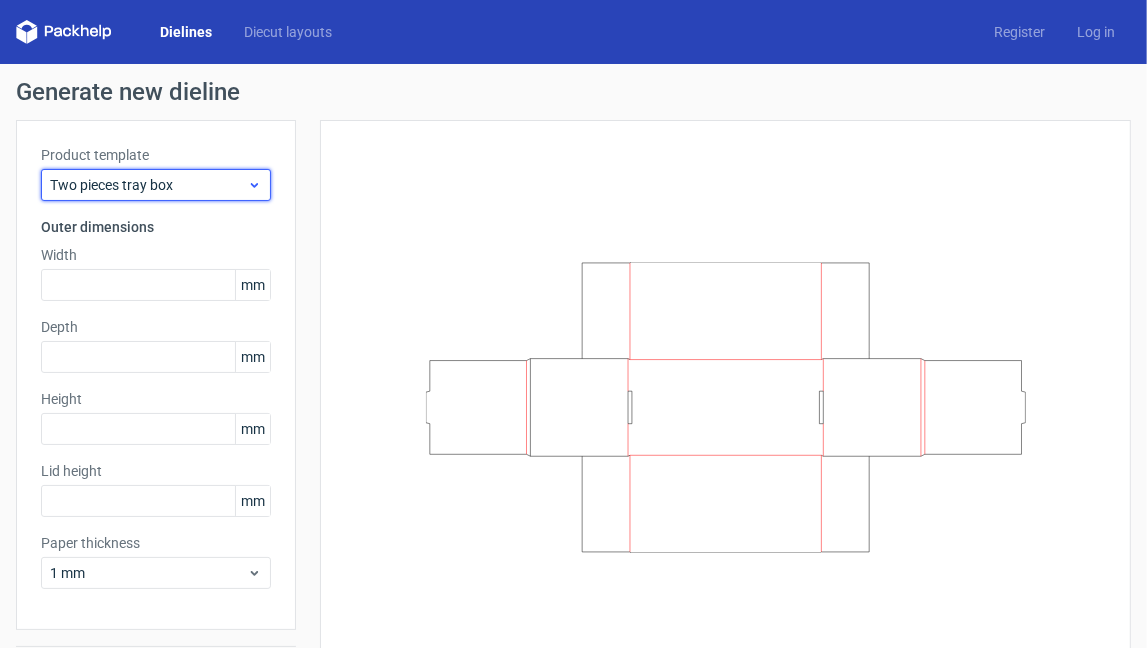 click on "Two pieces tray box" at bounding box center (148, 185) 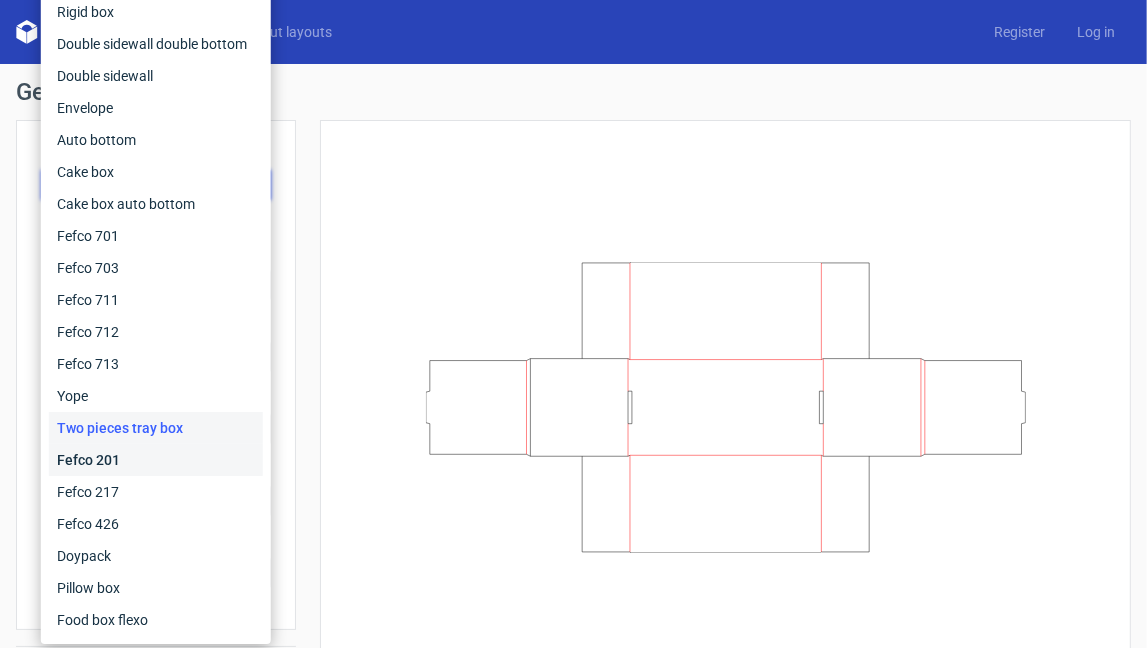click on "Fefco 201" at bounding box center [156, 460] 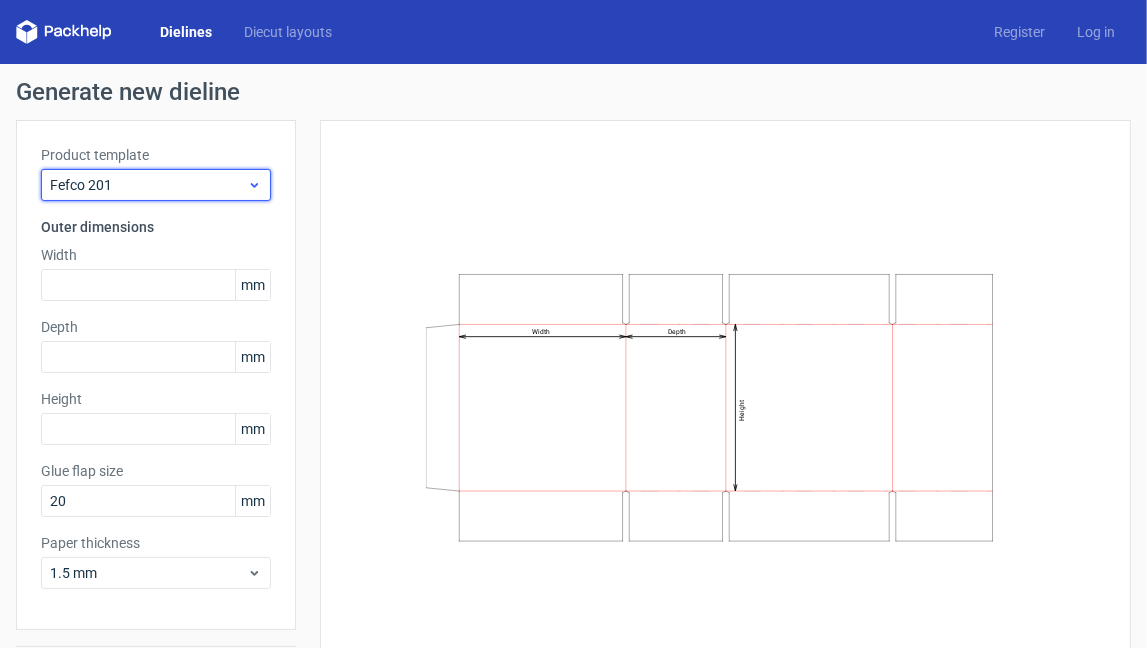 click 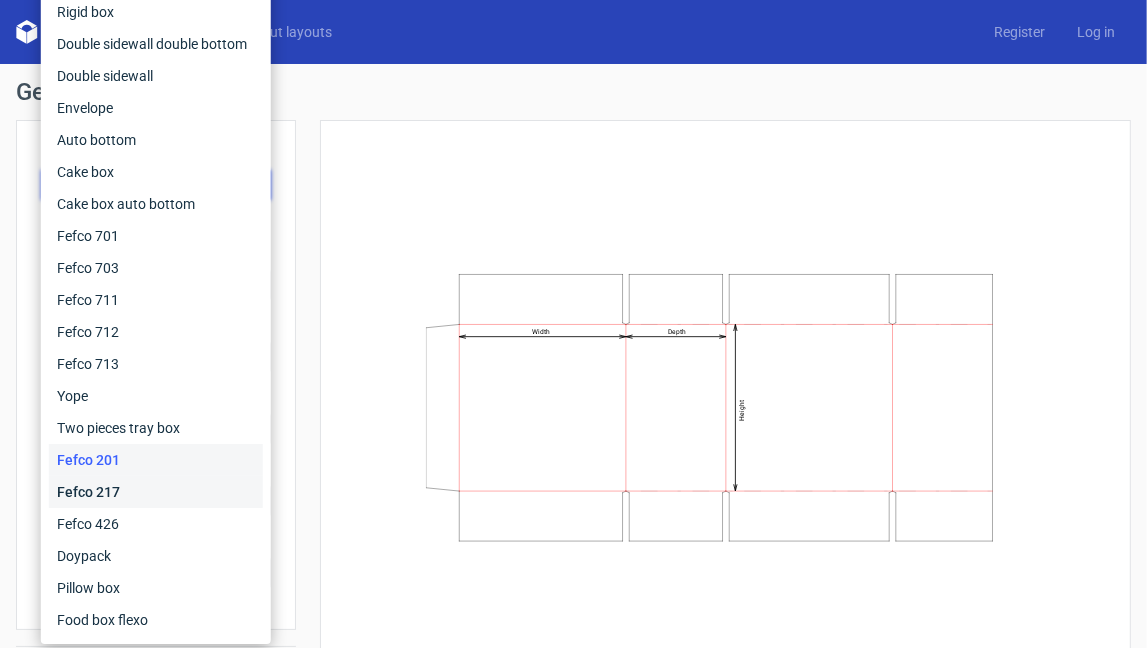 click on "Fefco 217" at bounding box center [156, 492] 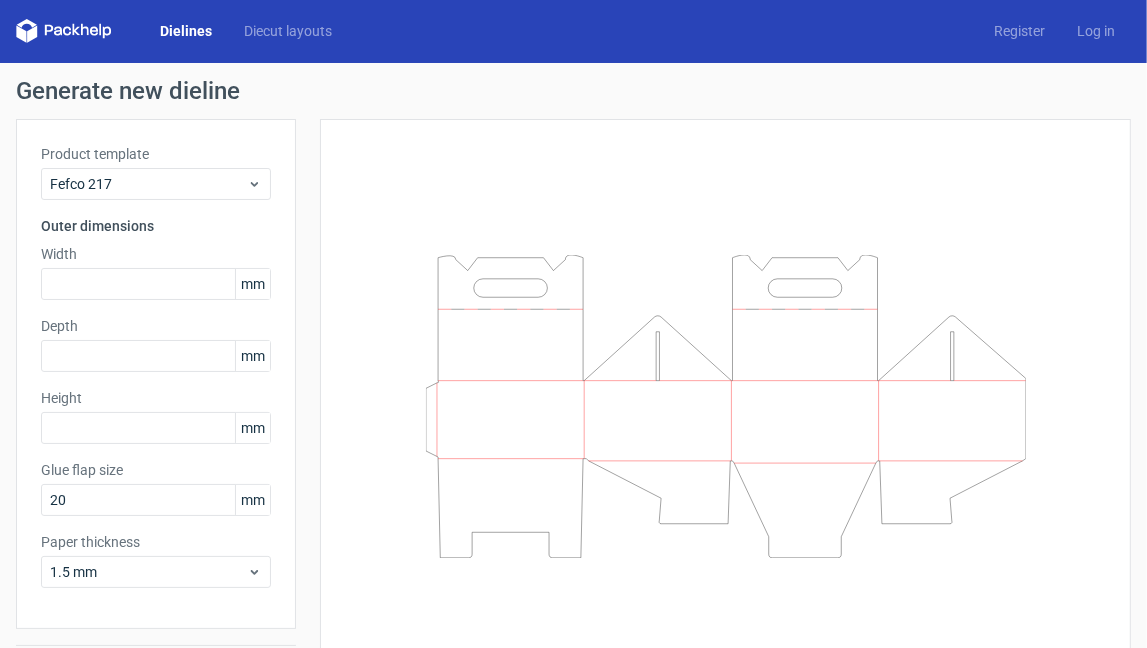 scroll, scrollTop: 0, scrollLeft: 0, axis: both 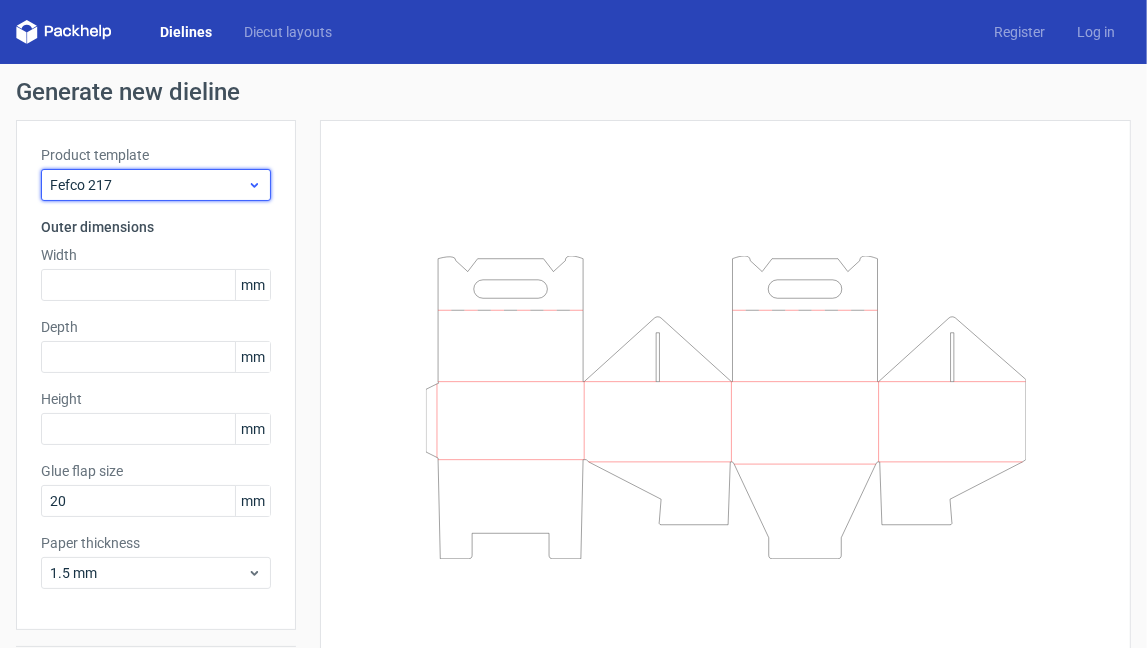 click on "Fefco 217" at bounding box center [148, 185] 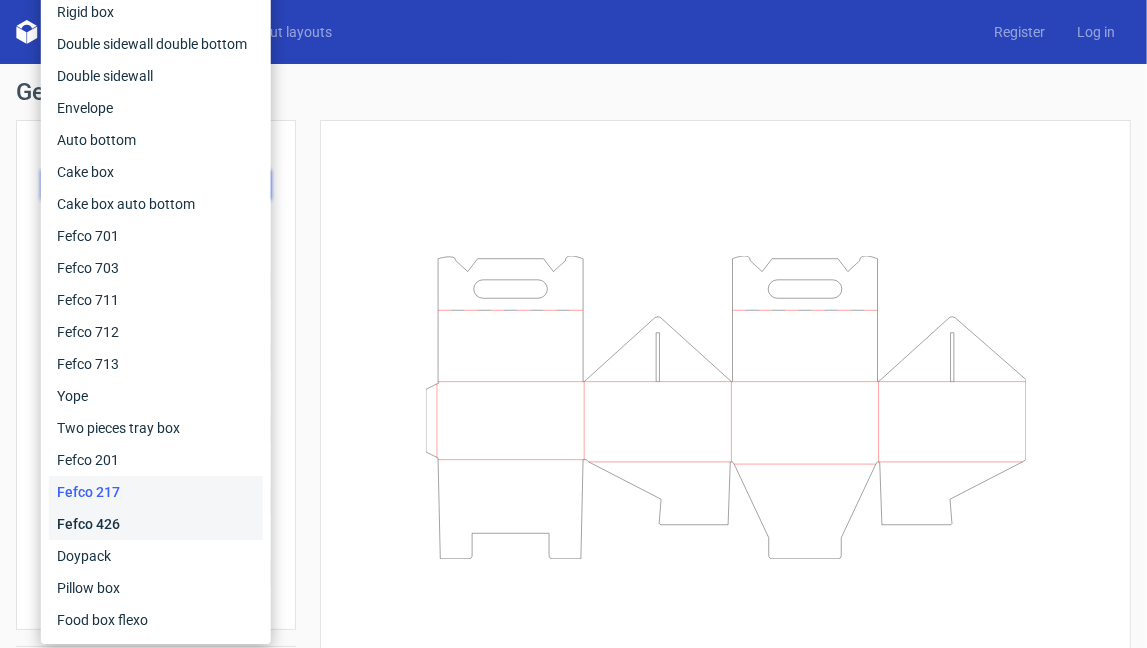 click on "Fefco 426" at bounding box center [156, 524] 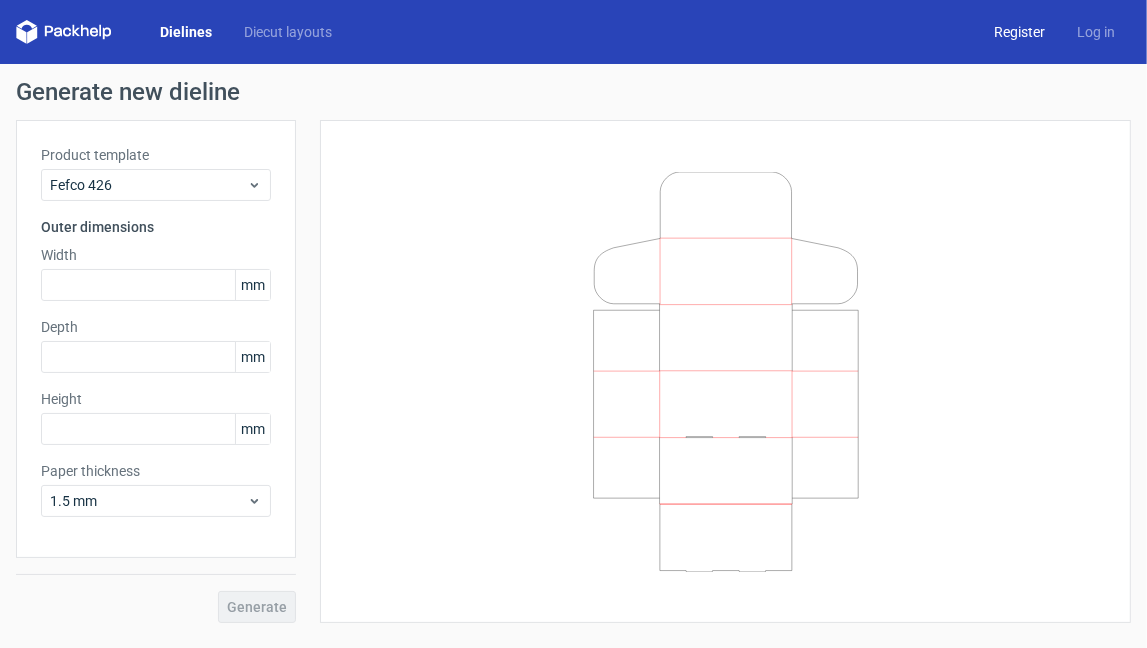 click on "Register" at bounding box center [1019, 32] 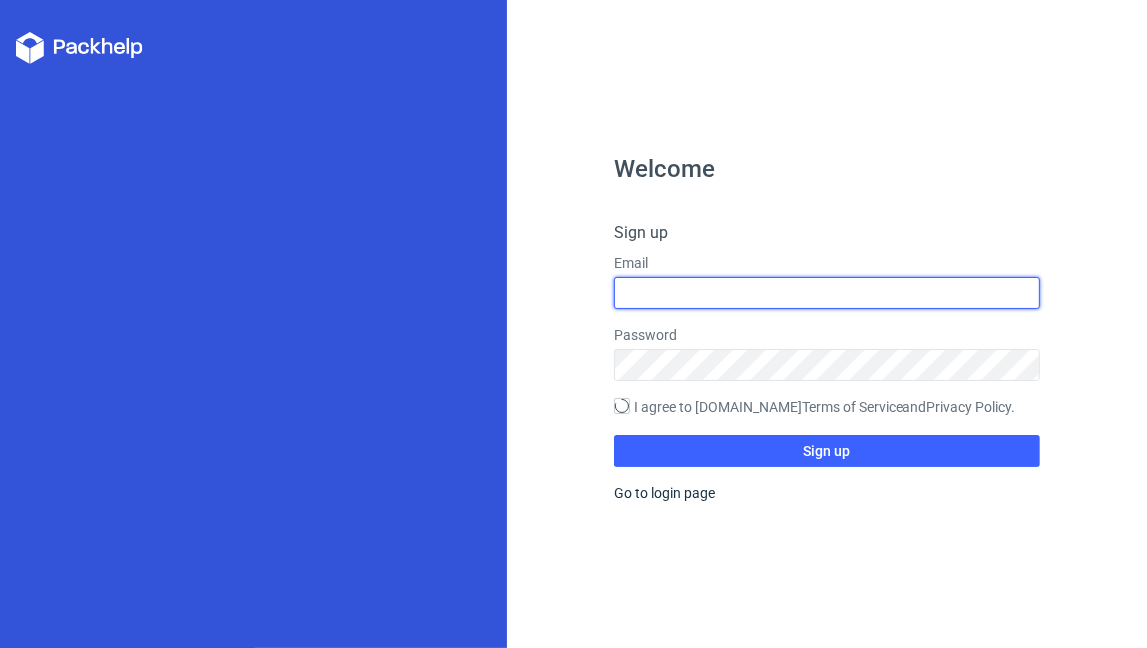 type on "[EMAIL_ADDRESS][DOMAIN_NAME]" 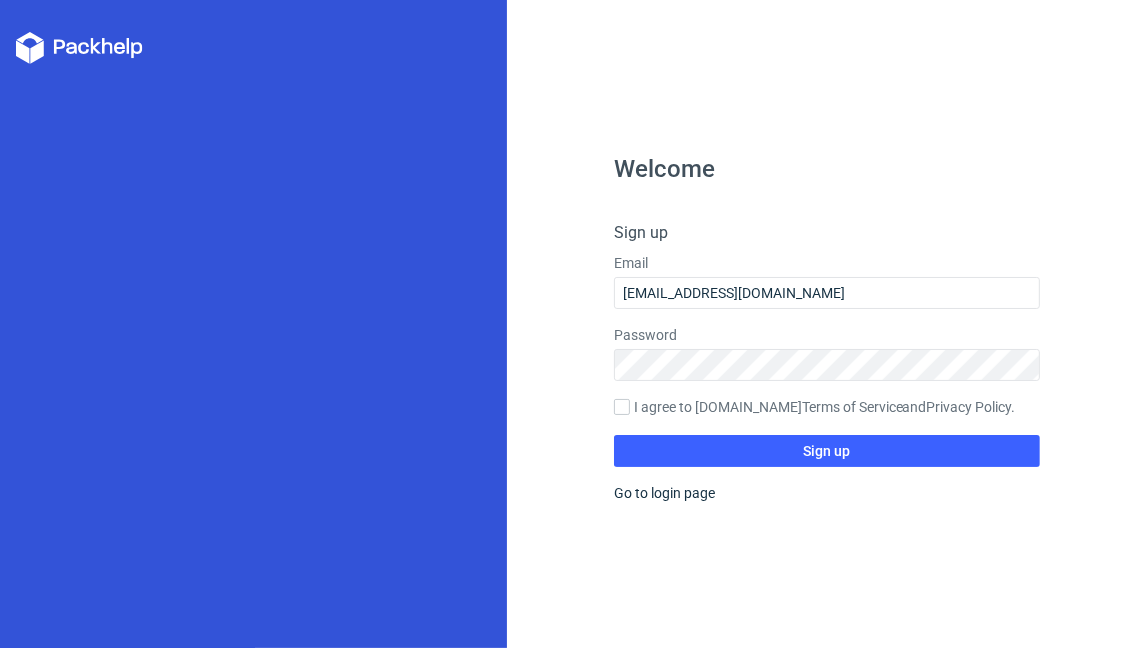 click on "Welcome Sign up Email [EMAIL_ADDRESS][DOMAIN_NAME] Password I agree to [DOMAIN_NAME]  Terms of Service  and  Privacy Policy . Sign up Go to login page" at bounding box center (827, 324) 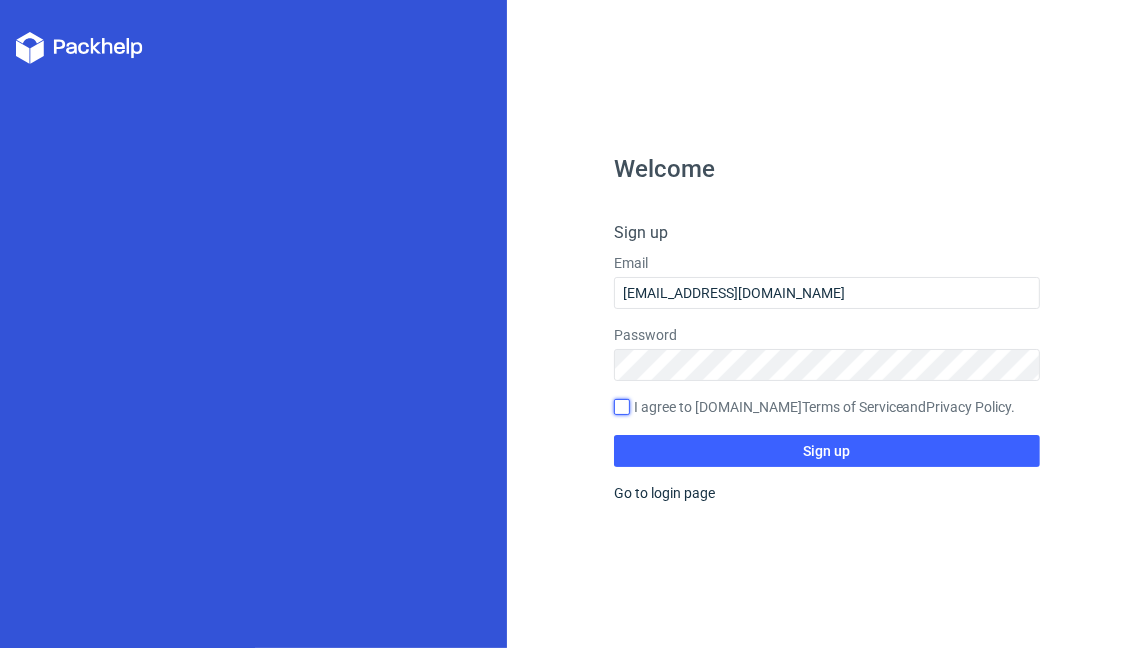 click on "I agree to [DOMAIN_NAME]  Terms of Service  and  Privacy Policy ." at bounding box center [622, 407] 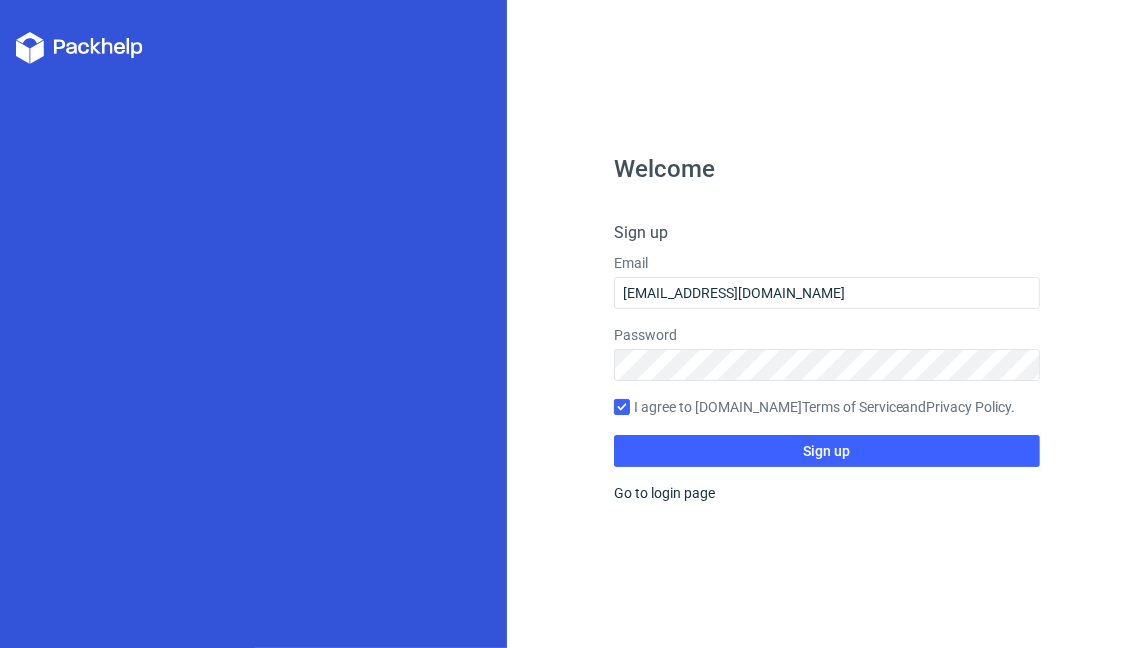 click on "I agree to [DOMAIN_NAME]  Terms of Service  and  Privacy Policy ." at bounding box center (827, 408) 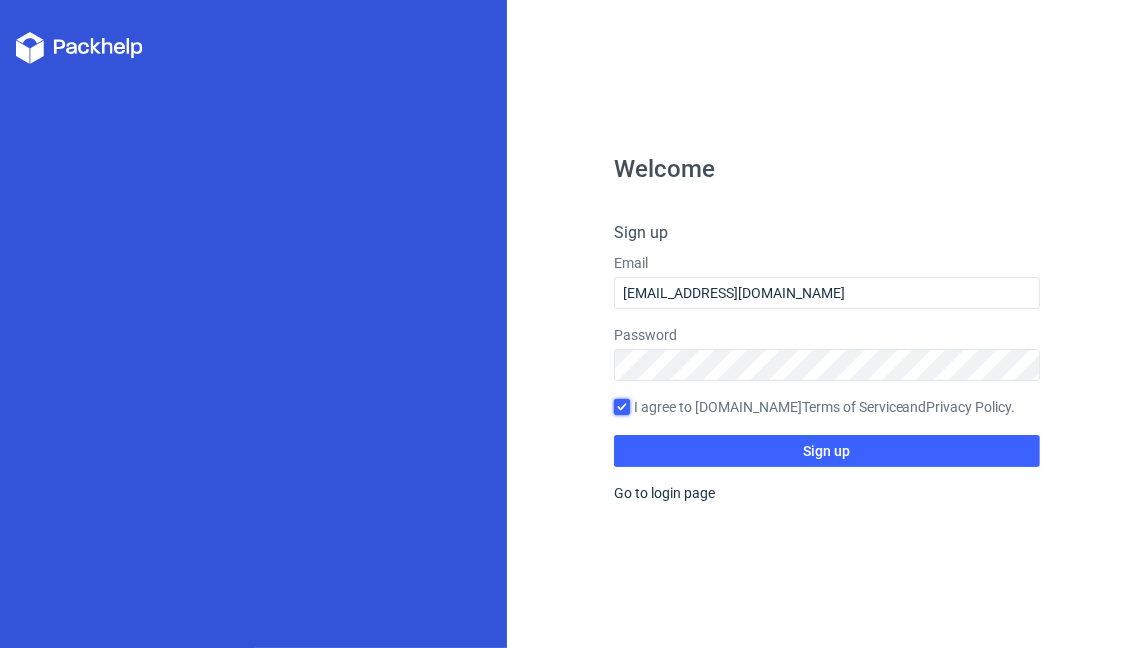click on "I agree to [DOMAIN_NAME]  Terms of Service  and  Privacy Policy ." at bounding box center (622, 407) 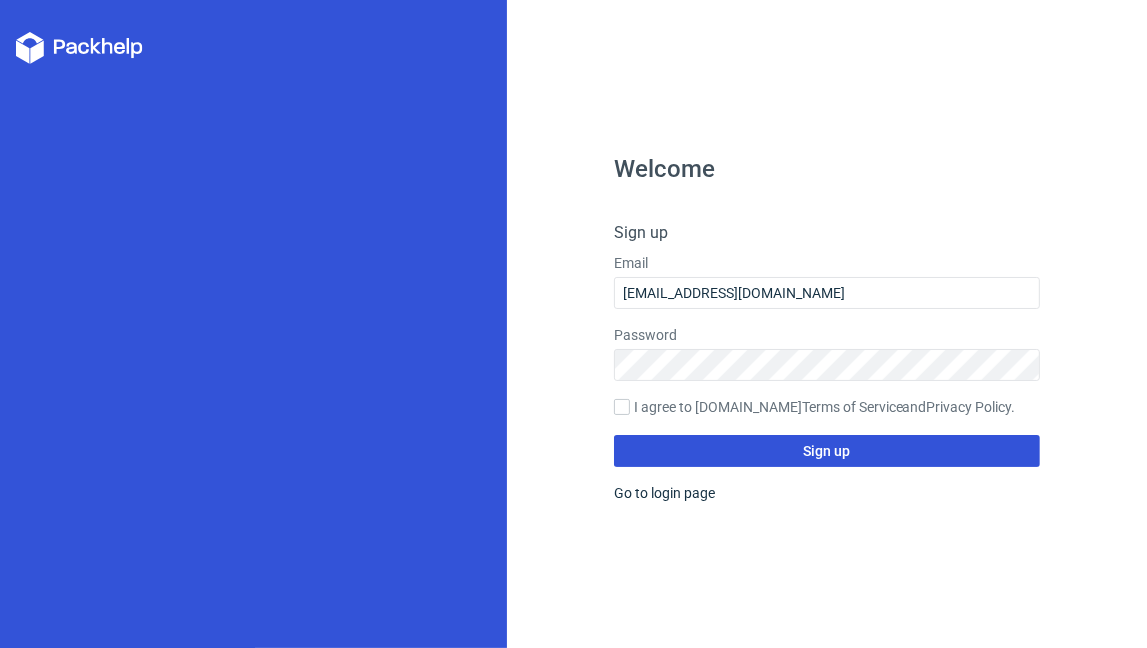 click on "Sign up" at bounding box center (827, 451) 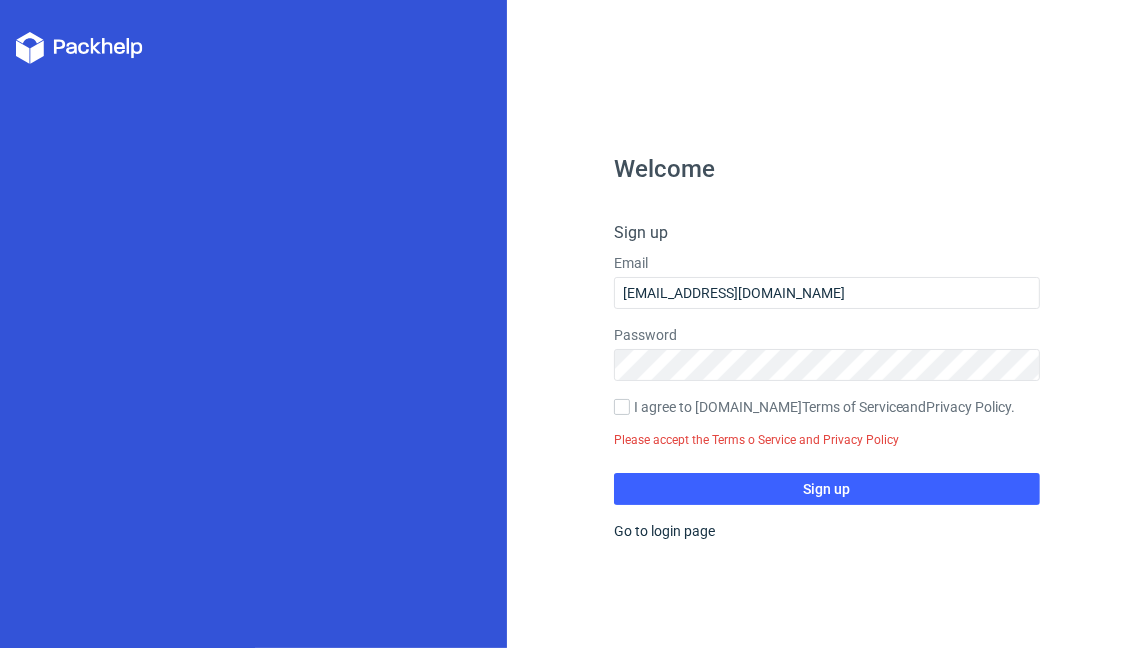 click on "I agree to [DOMAIN_NAME]  Terms of Service  and  Privacy Policy . Please accept the Terms o Service and Privacy Policy" at bounding box center (827, 427) 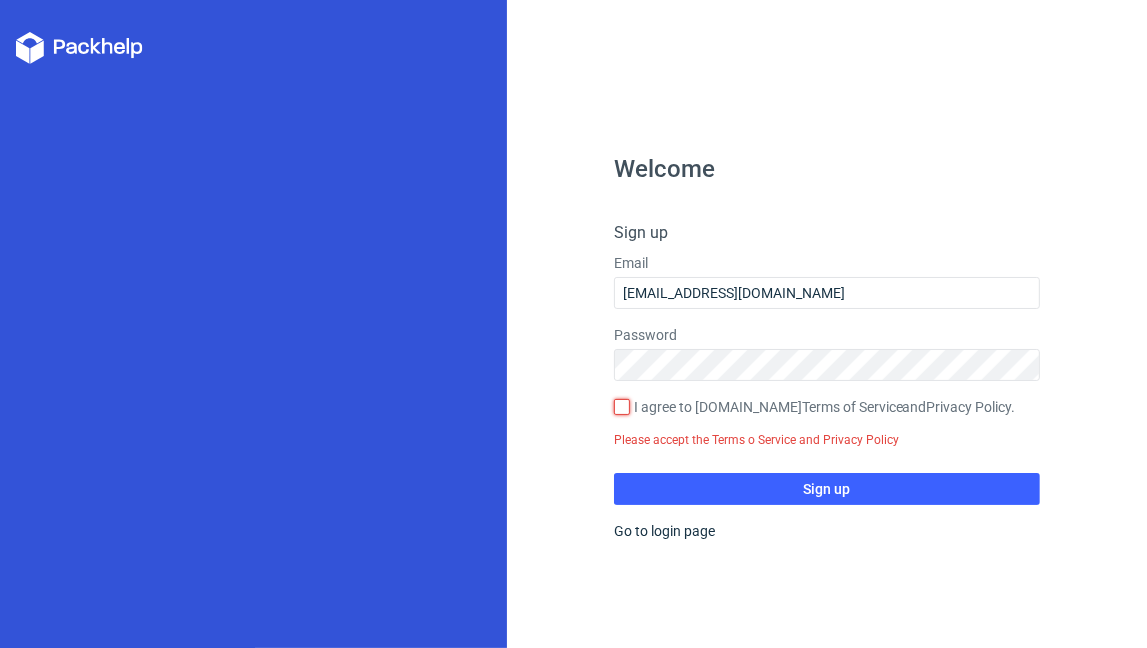 click on "I agree to [DOMAIN_NAME]  Terms of Service  and  Privacy Policy ." at bounding box center [622, 407] 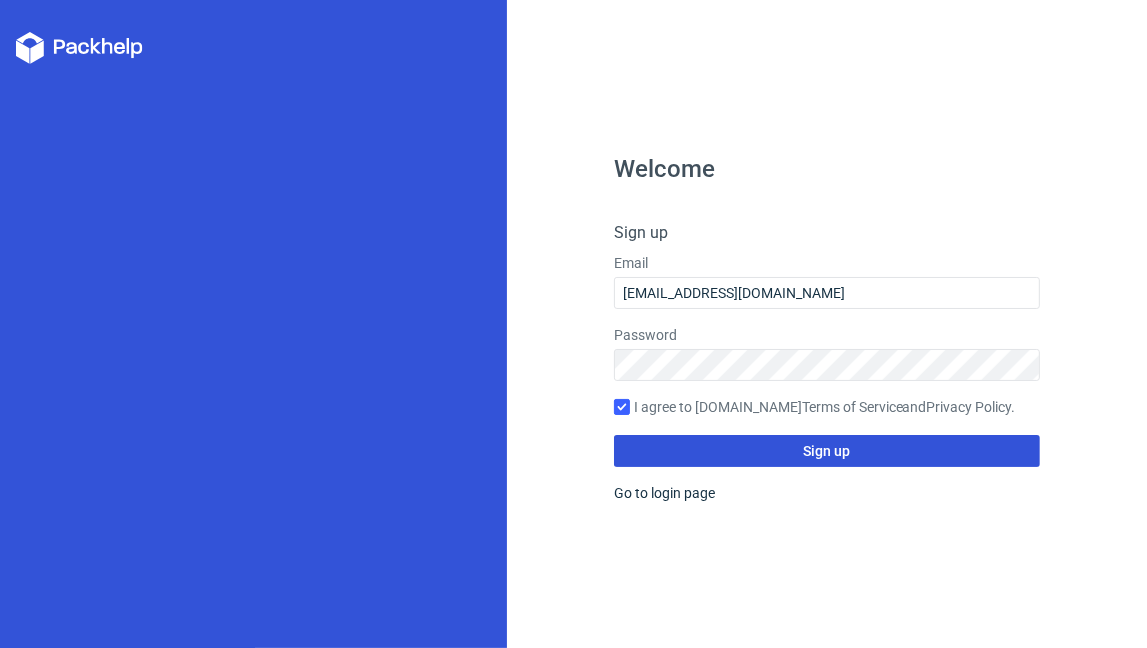 click on "Sign up" at bounding box center [827, 451] 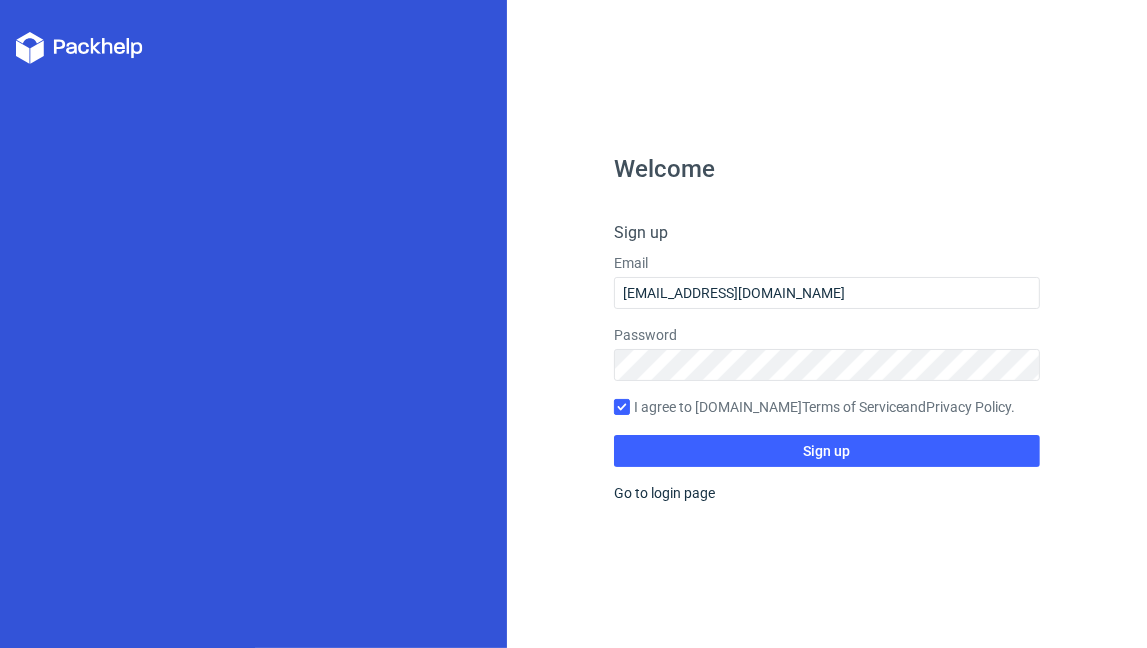 click on "Welcome Sign up Email [EMAIL_ADDRESS][DOMAIN_NAME] Password I agree to [DOMAIN_NAME]  Terms of Service  and  Privacy Policy . Sign up Go to login page" at bounding box center [827, 402] 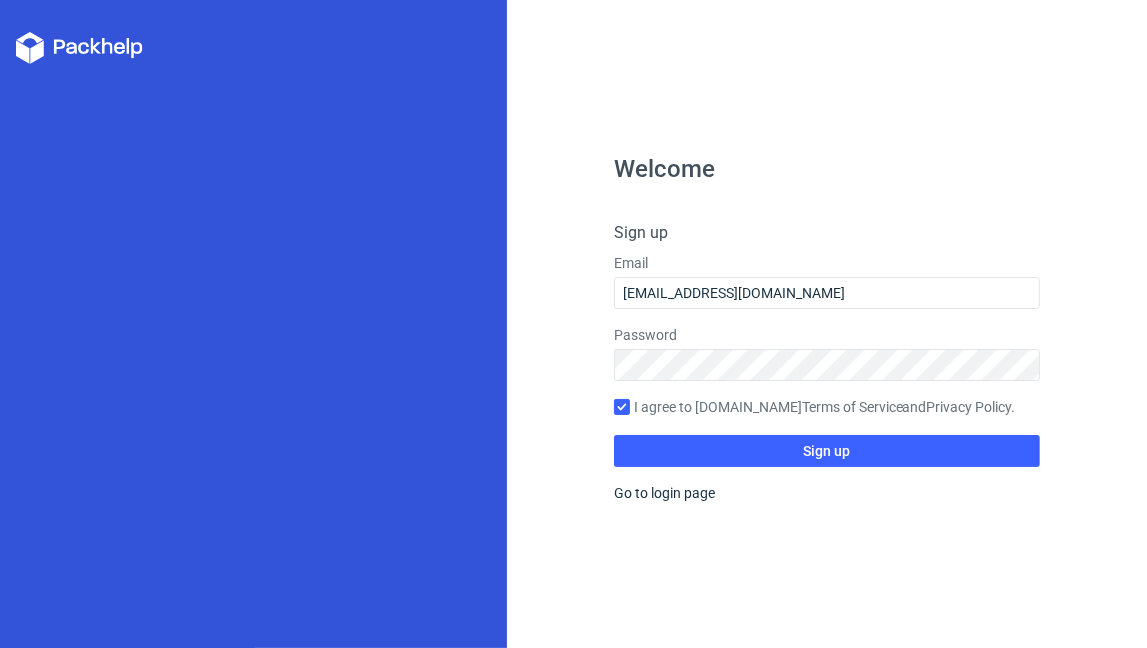 click on "Welcome Sign up Email [EMAIL_ADDRESS][DOMAIN_NAME] Password I agree to [DOMAIN_NAME]  Terms of Service  and  Privacy Policy . Sign up Go to login page" at bounding box center (827, 402) 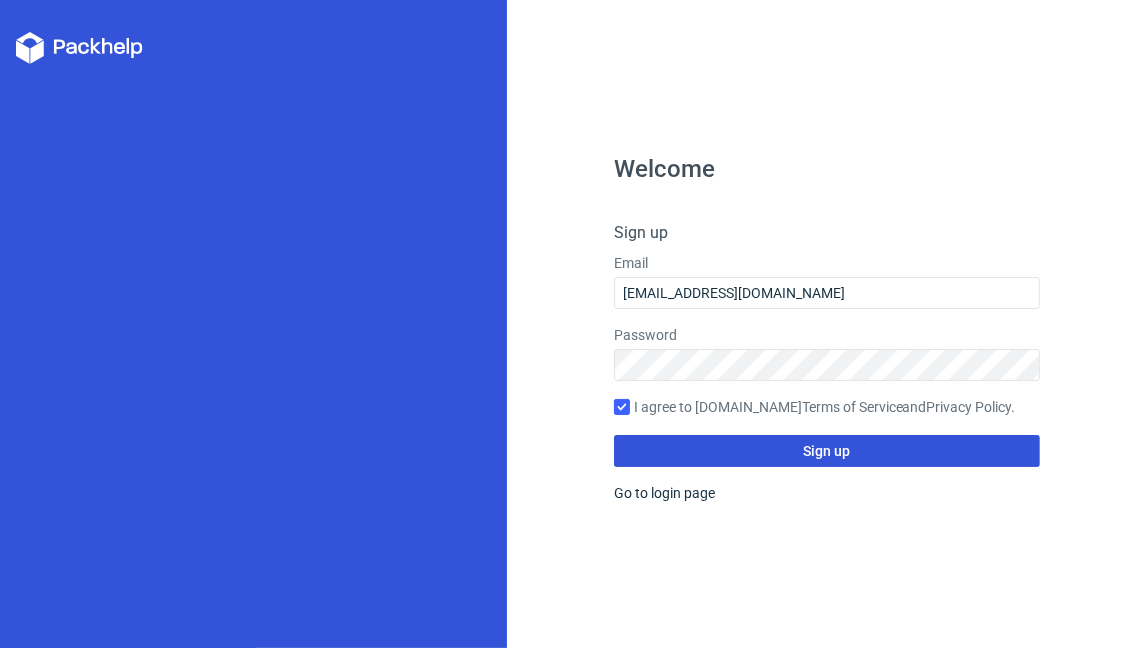click on "Sign up" at bounding box center [826, 451] 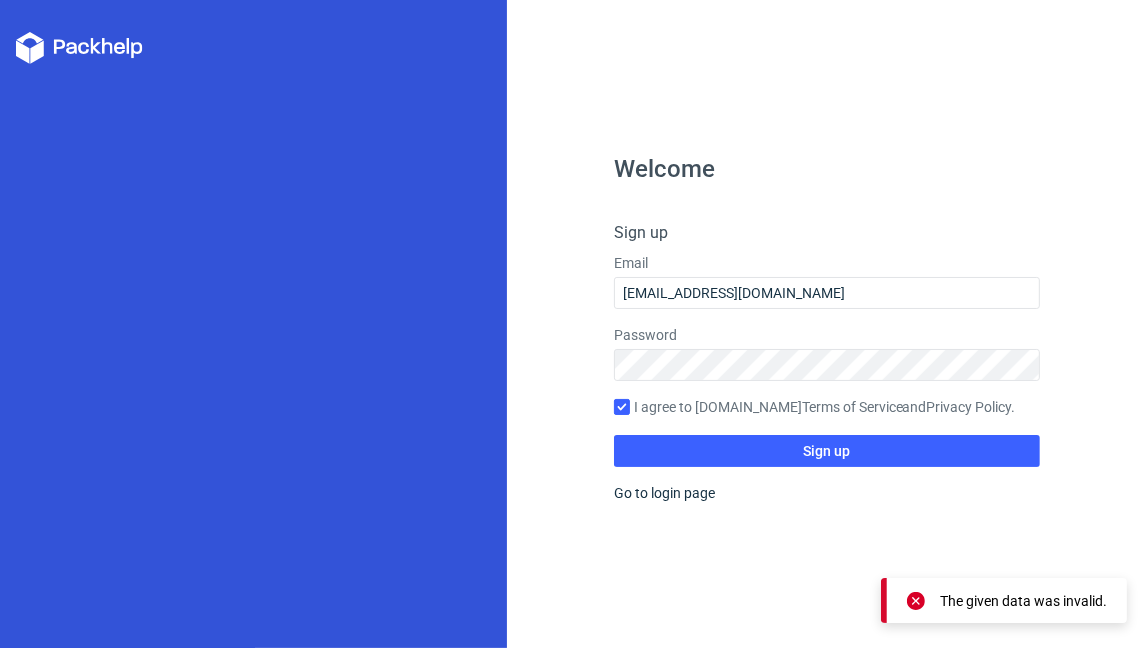 click on "Welcome Sign up Email [EMAIL_ADDRESS][DOMAIN_NAME] Password I agree to [DOMAIN_NAME]  Terms of Service  and  Privacy Policy . Sign up Go to login page" at bounding box center [827, 402] 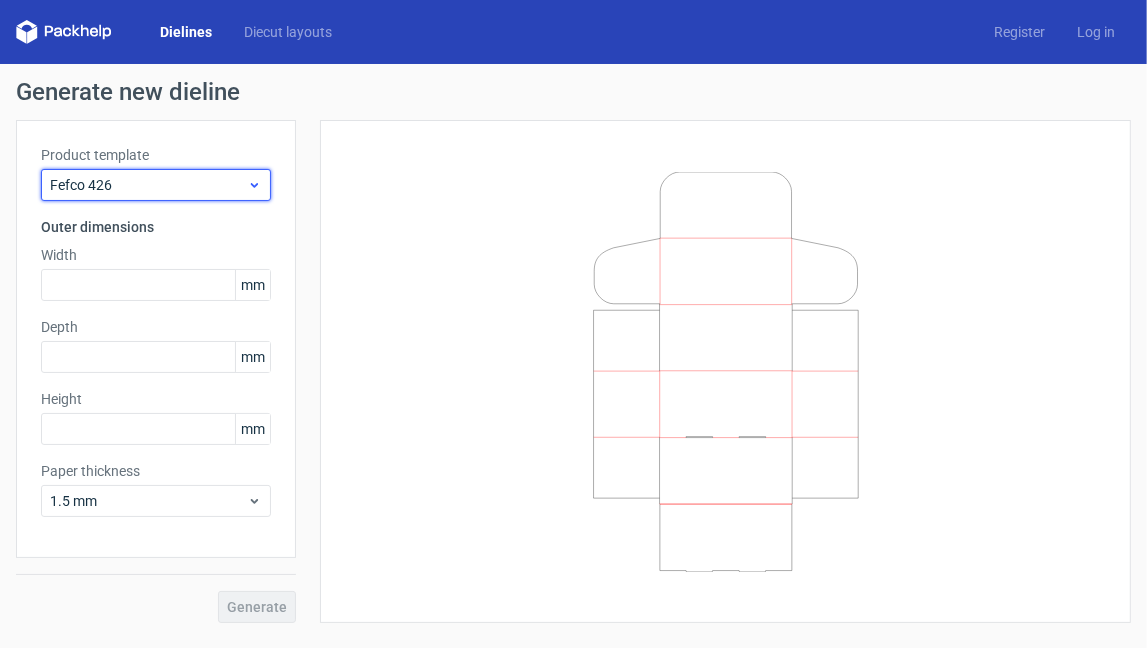 click on "Fefco 426" at bounding box center [148, 185] 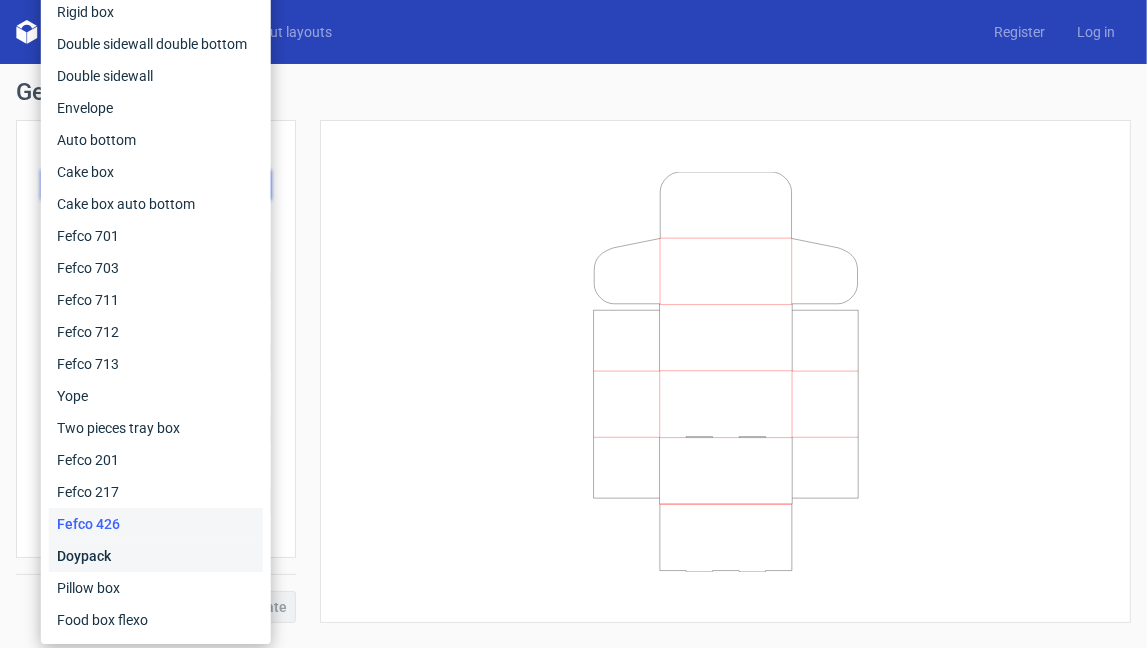 click on "Doypack" at bounding box center [156, 556] 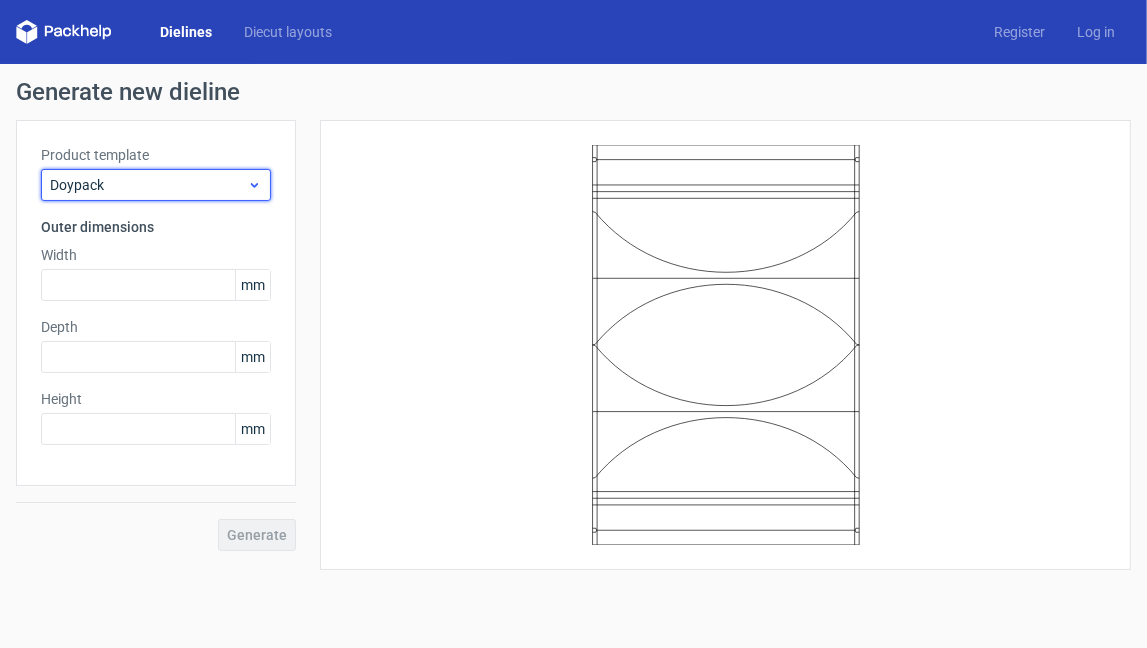 click 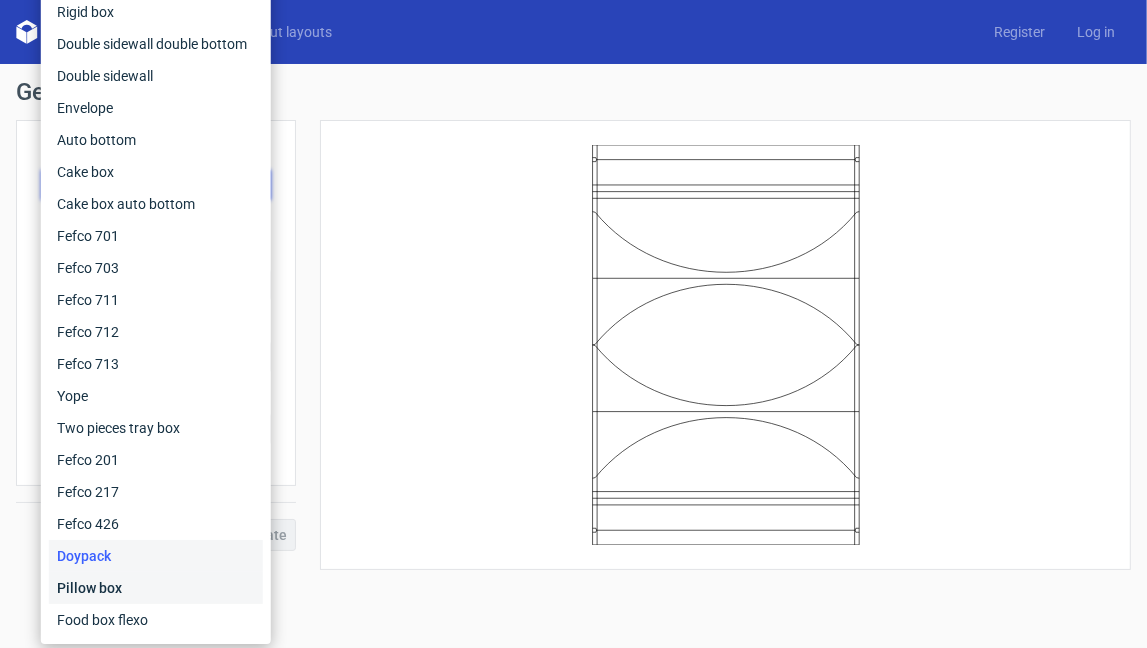 click on "Pillow box" at bounding box center (156, 588) 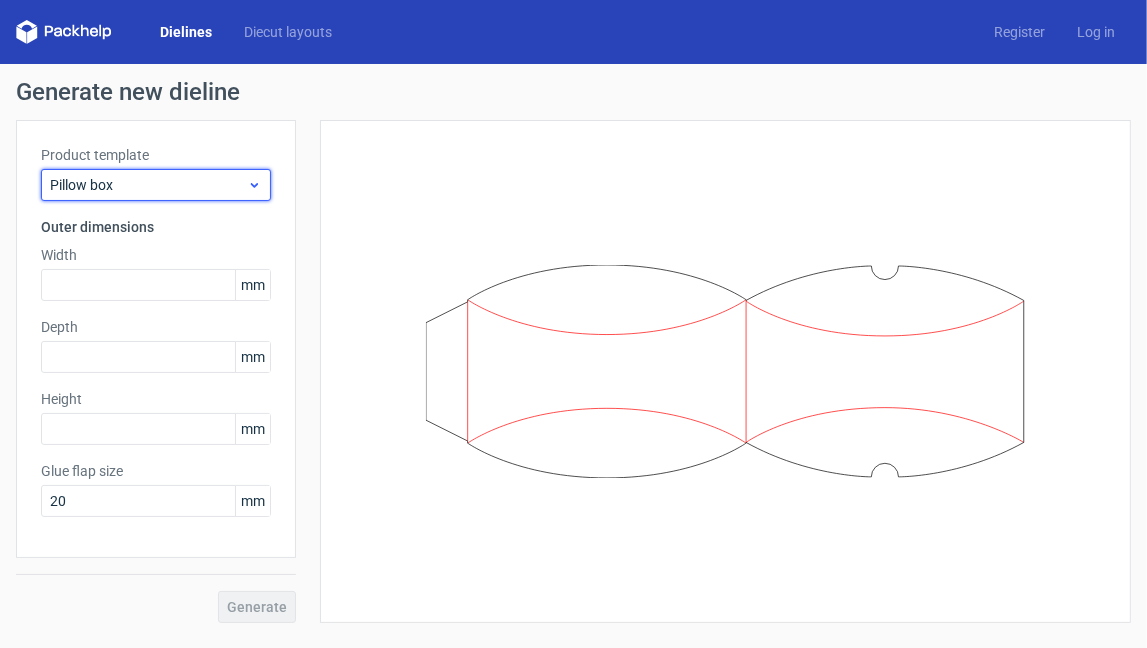 click 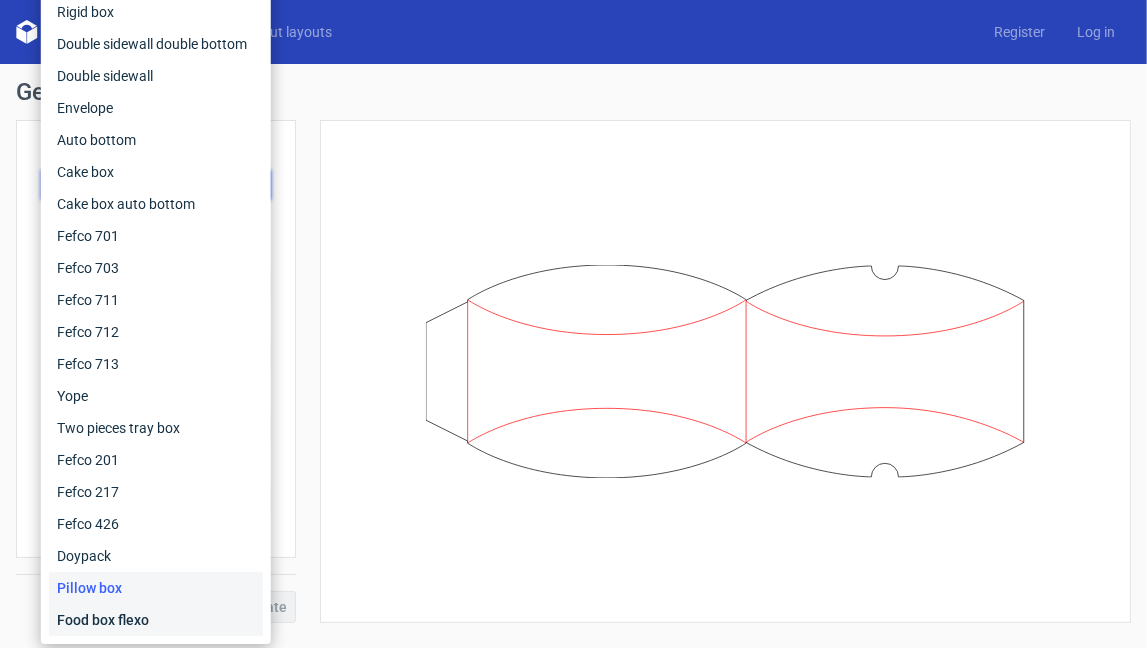 click on "Food box flexo" at bounding box center [156, 620] 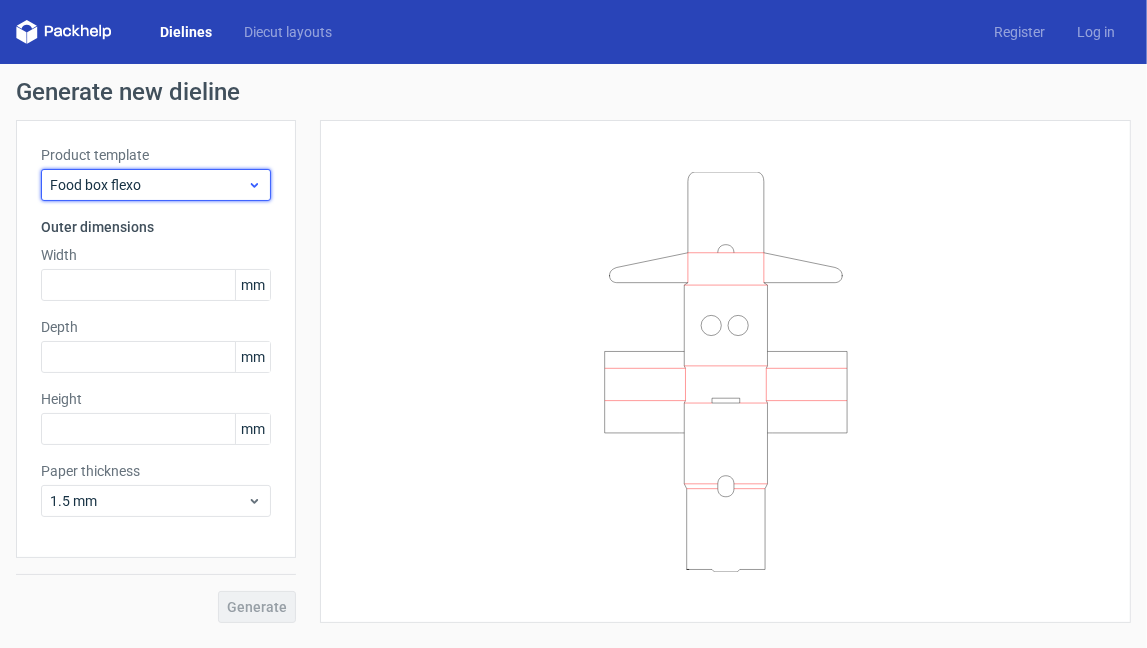 click on "Food box flexo" at bounding box center (156, 185) 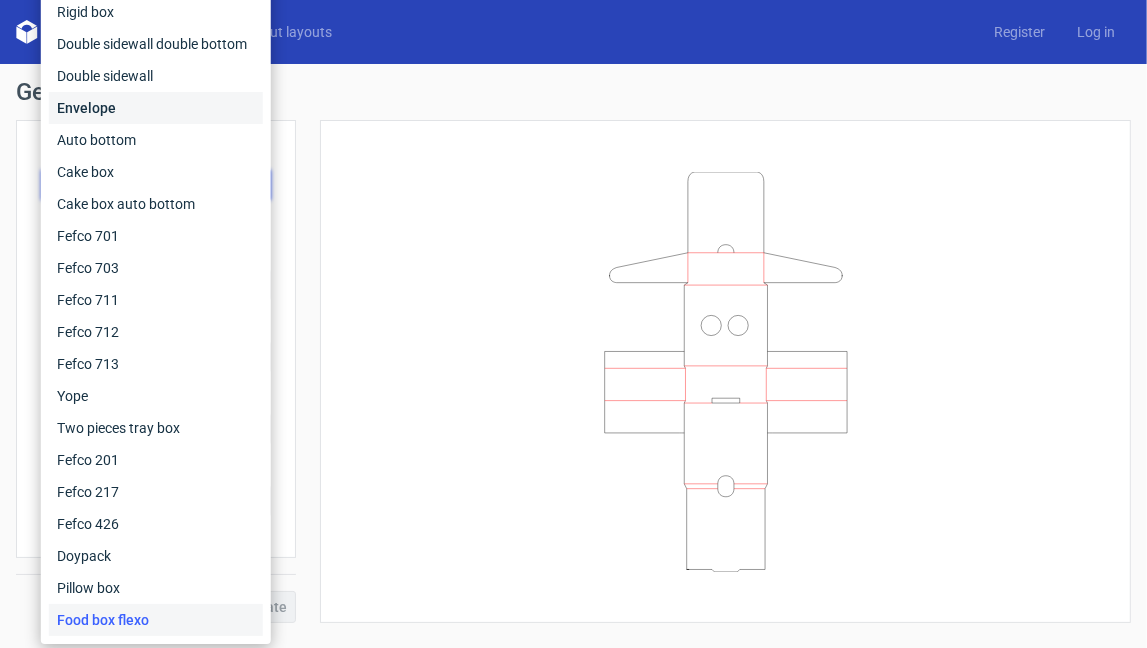 click on "Envelope" at bounding box center [156, 108] 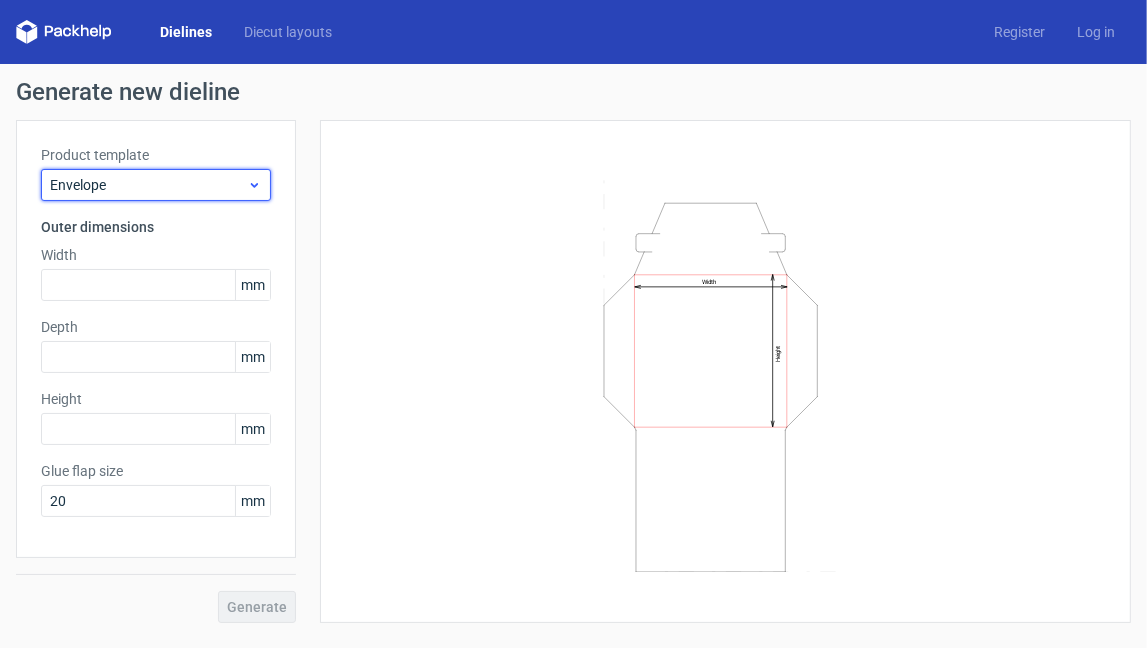 click on "Envelope" at bounding box center [148, 185] 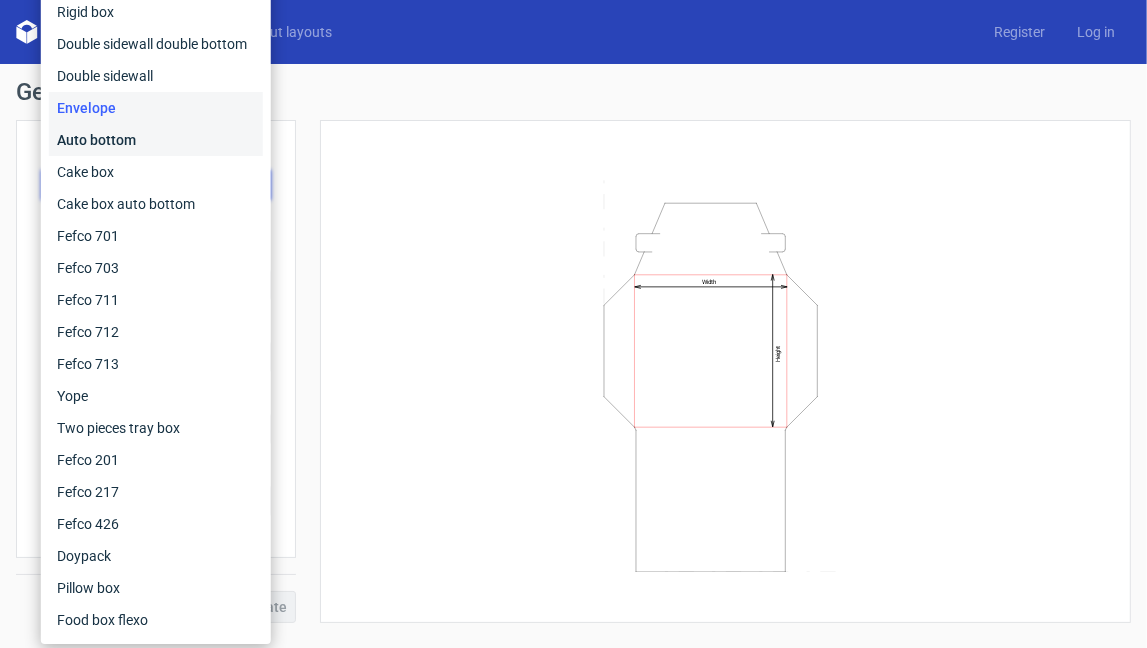 click on "Auto bottom" at bounding box center [156, 140] 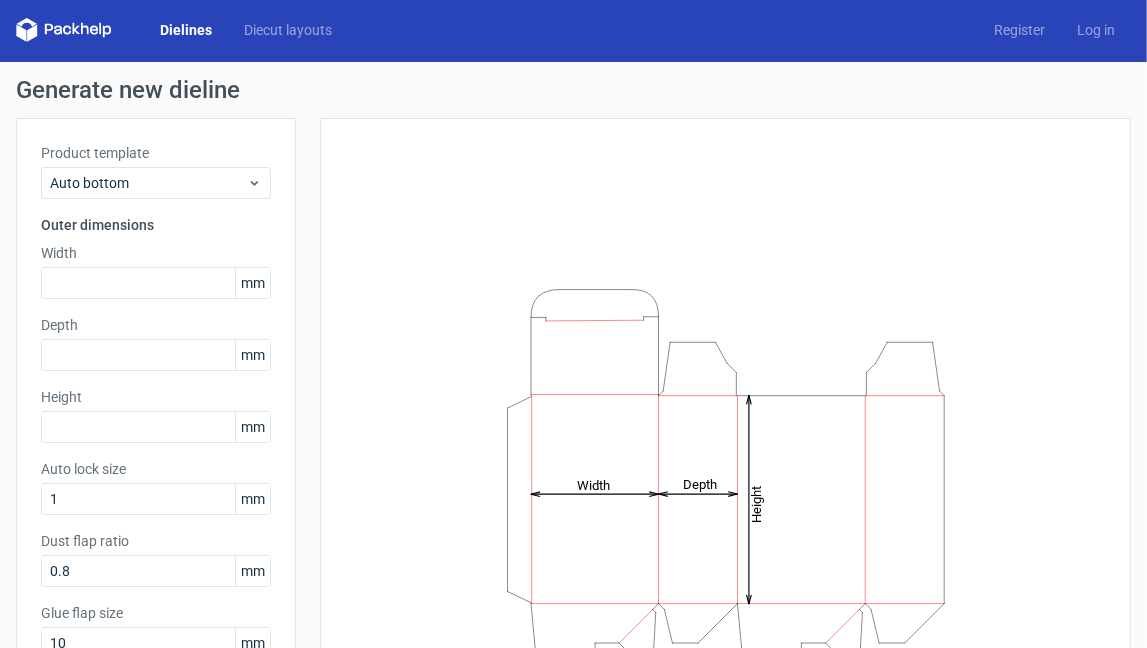 scroll, scrollTop: 0, scrollLeft: 0, axis: both 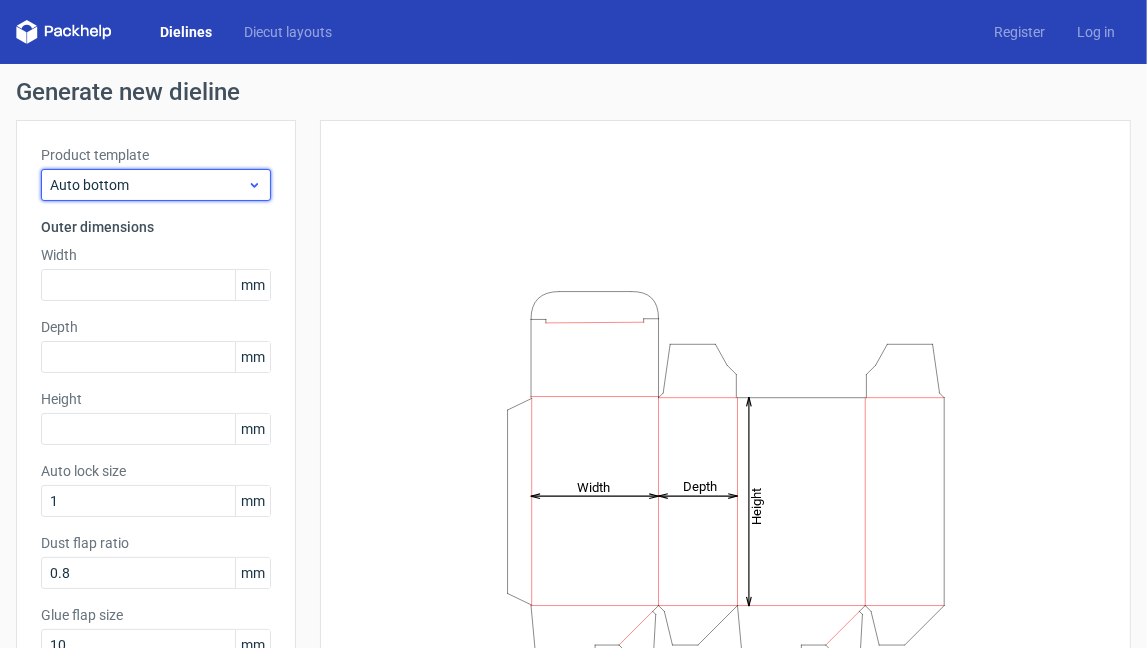 click on "Auto bottom" at bounding box center [148, 185] 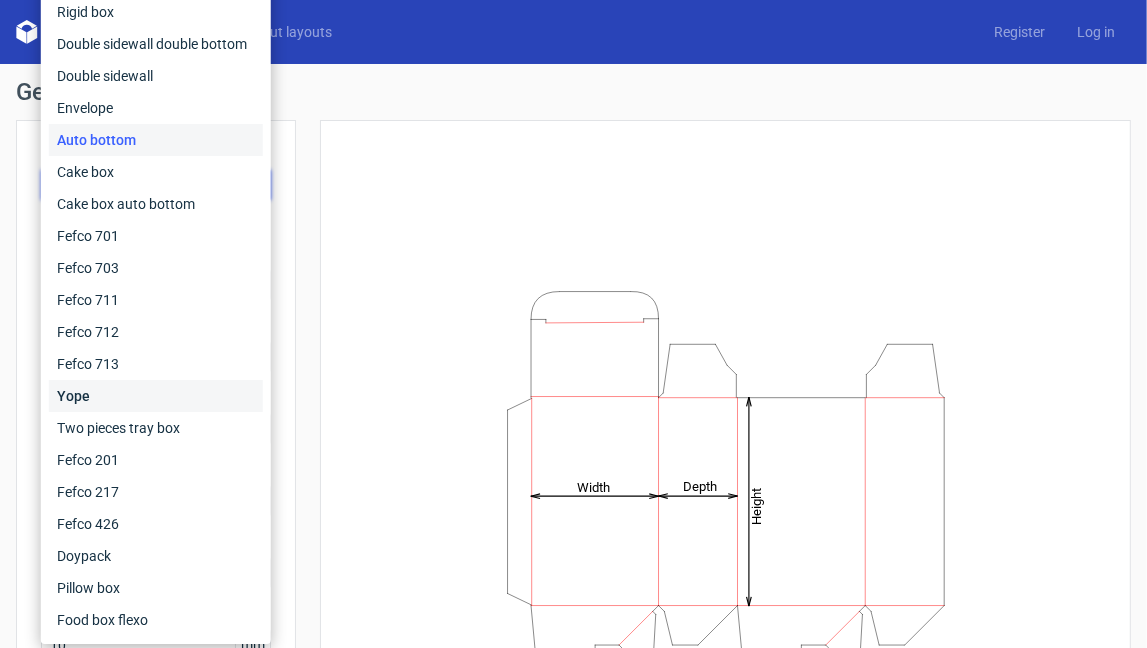 click on "Yope" at bounding box center [156, 396] 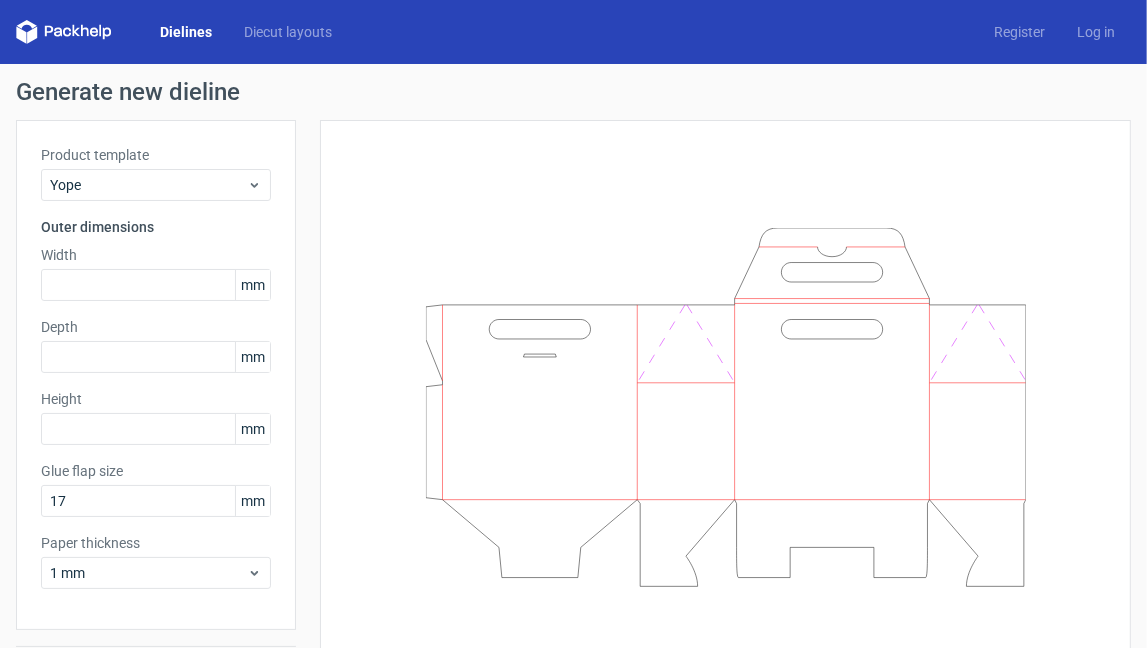 scroll, scrollTop: 0, scrollLeft: 0, axis: both 